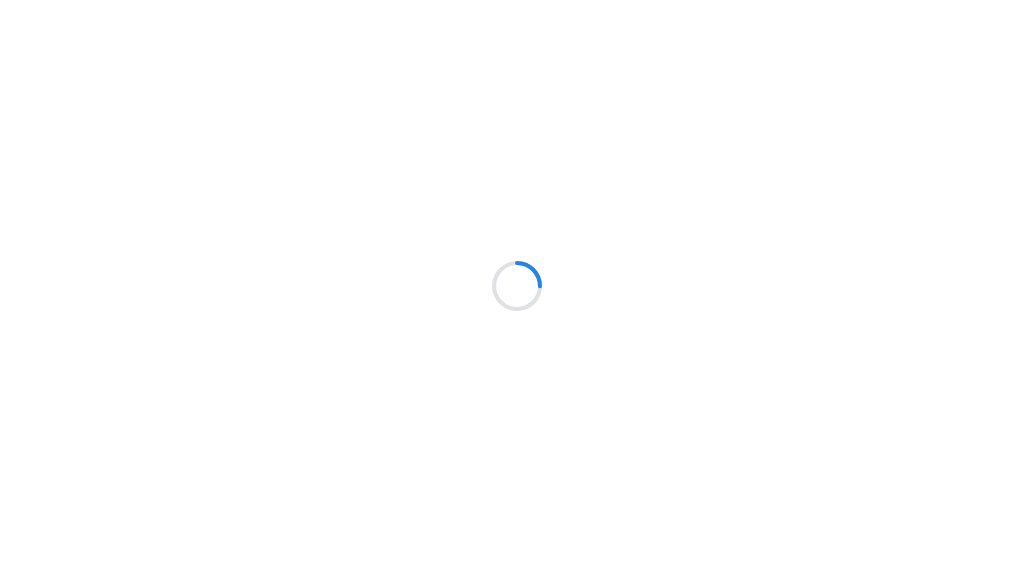 scroll, scrollTop: 0, scrollLeft: 0, axis: both 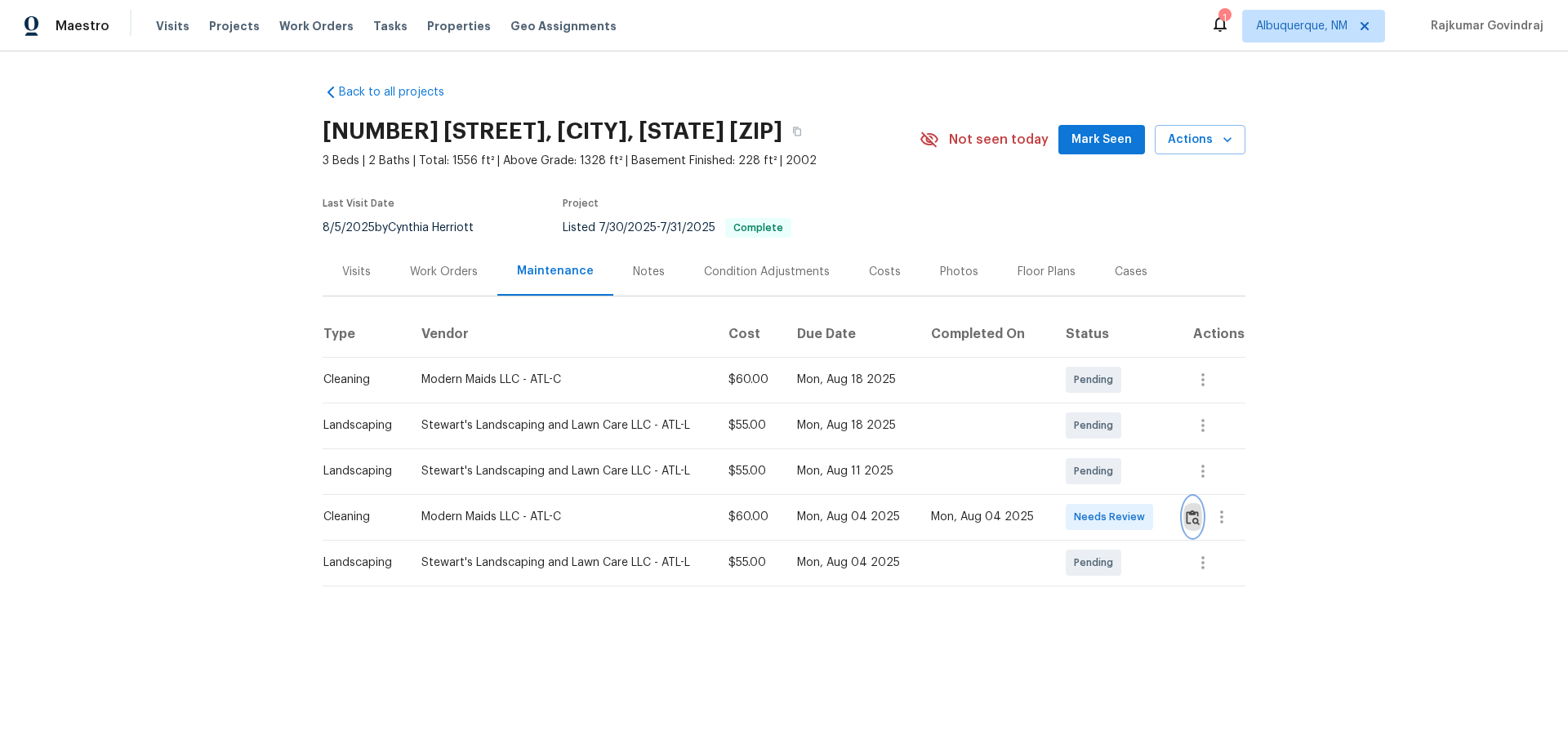 click at bounding box center [1192, 517] 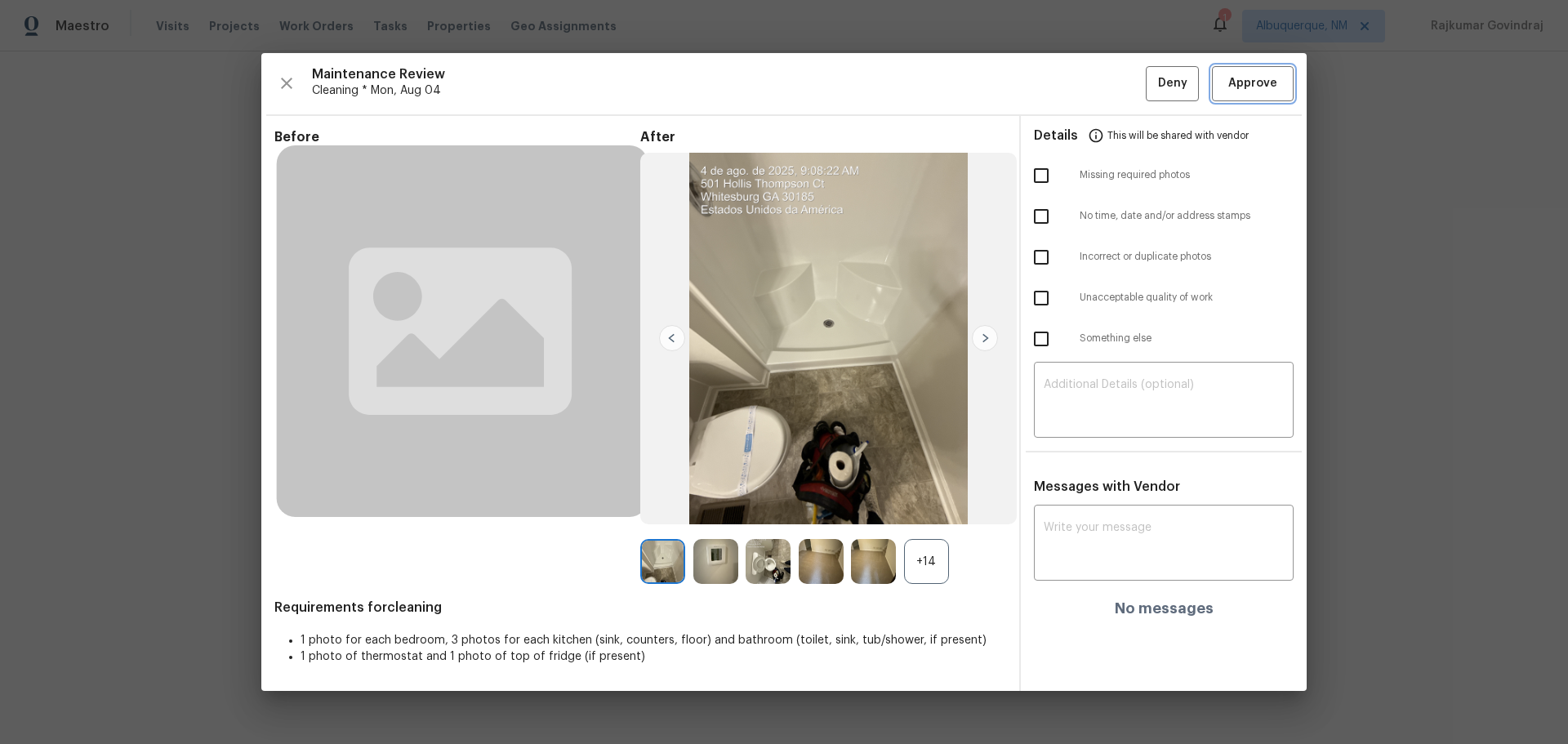 click on "Approve" at bounding box center [1253, 83] 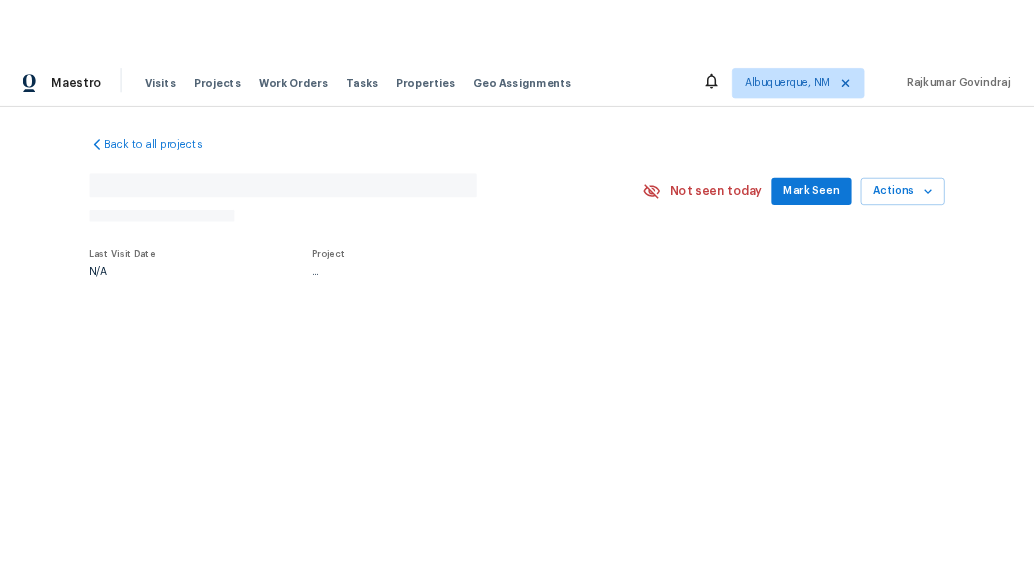 scroll, scrollTop: 0, scrollLeft: 0, axis: both 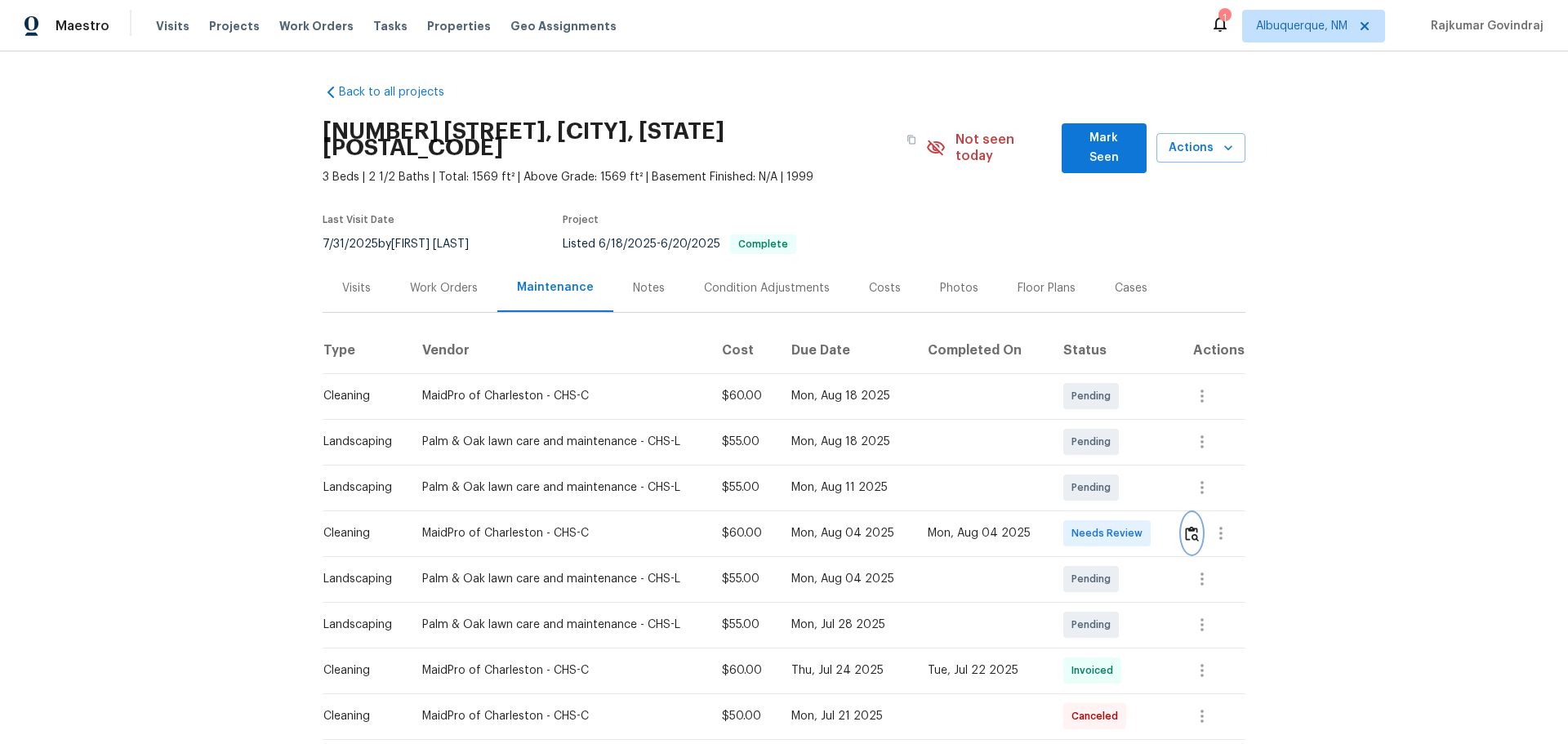 click at bounding box center (1192, 533) 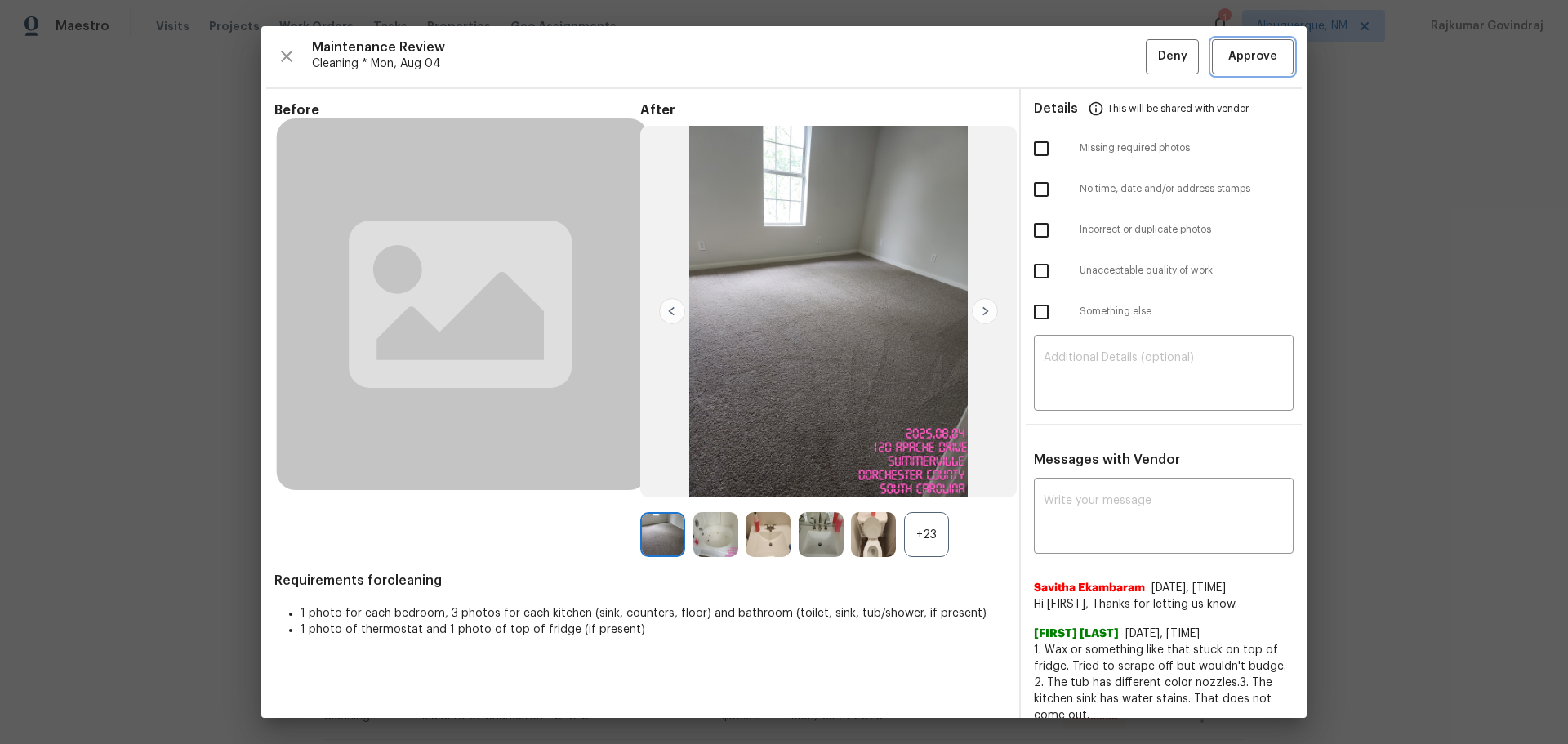 click on "Approve" at bounding box center [1253, 56] 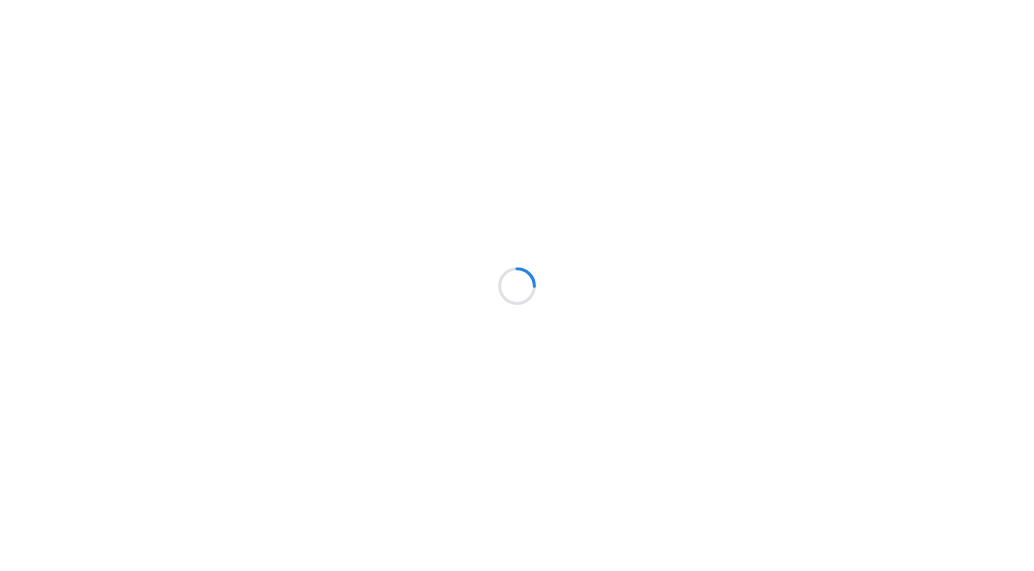 scroll, scrollTop: 0, scrollLeft: 0, axis: both 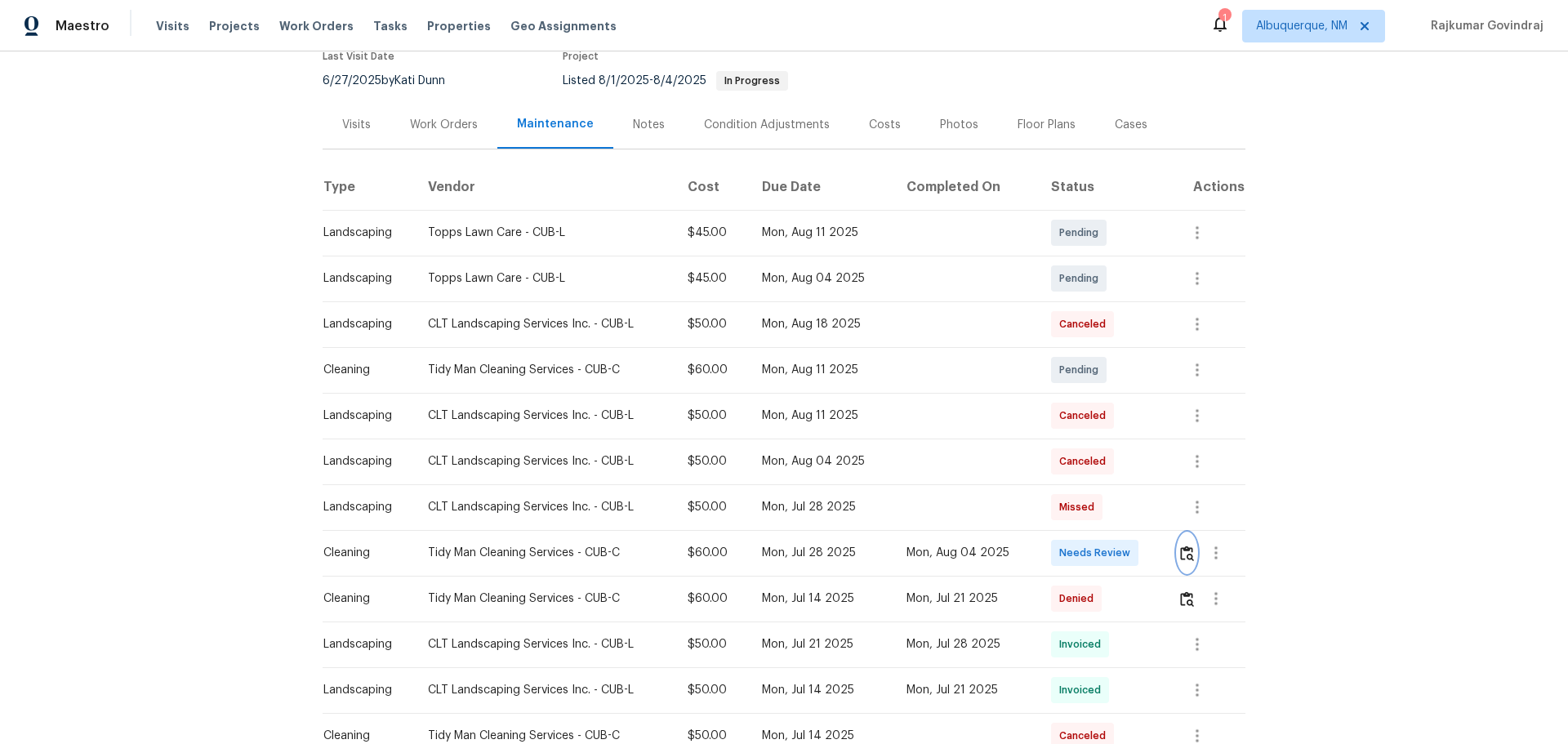 click at bounding box center [1187, 553] 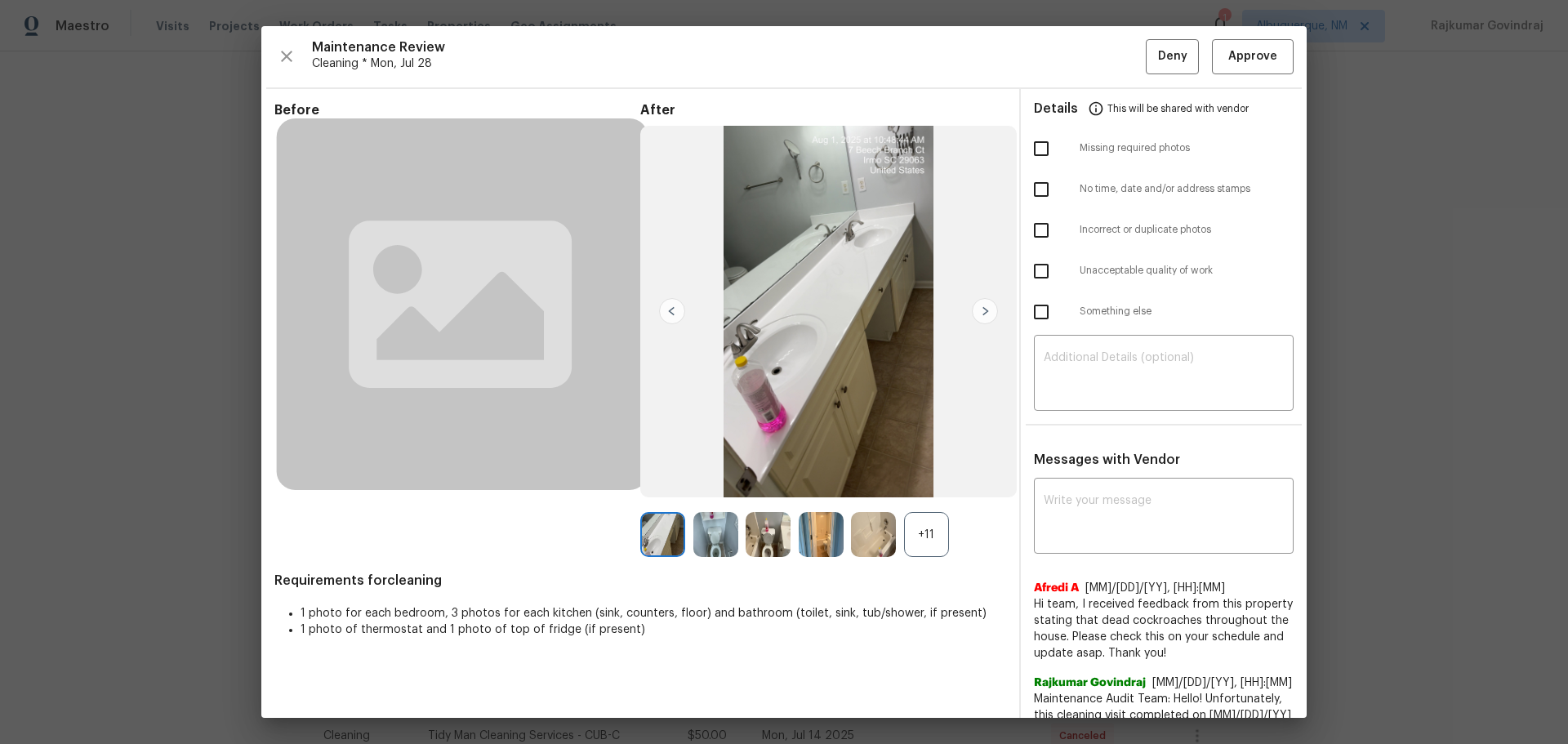 click at bounding box center [1041, 149] 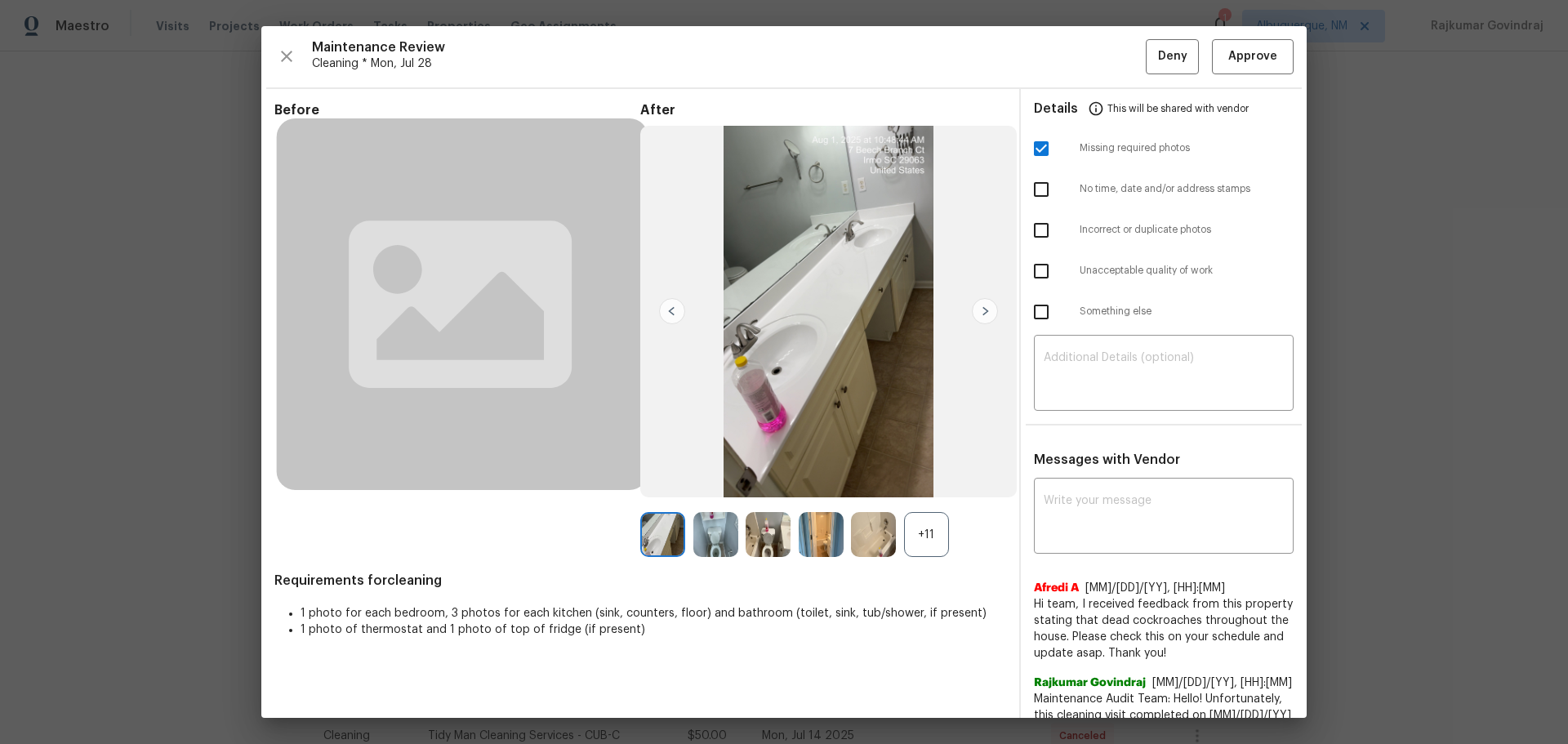 click at bounding box center (1041, 271) 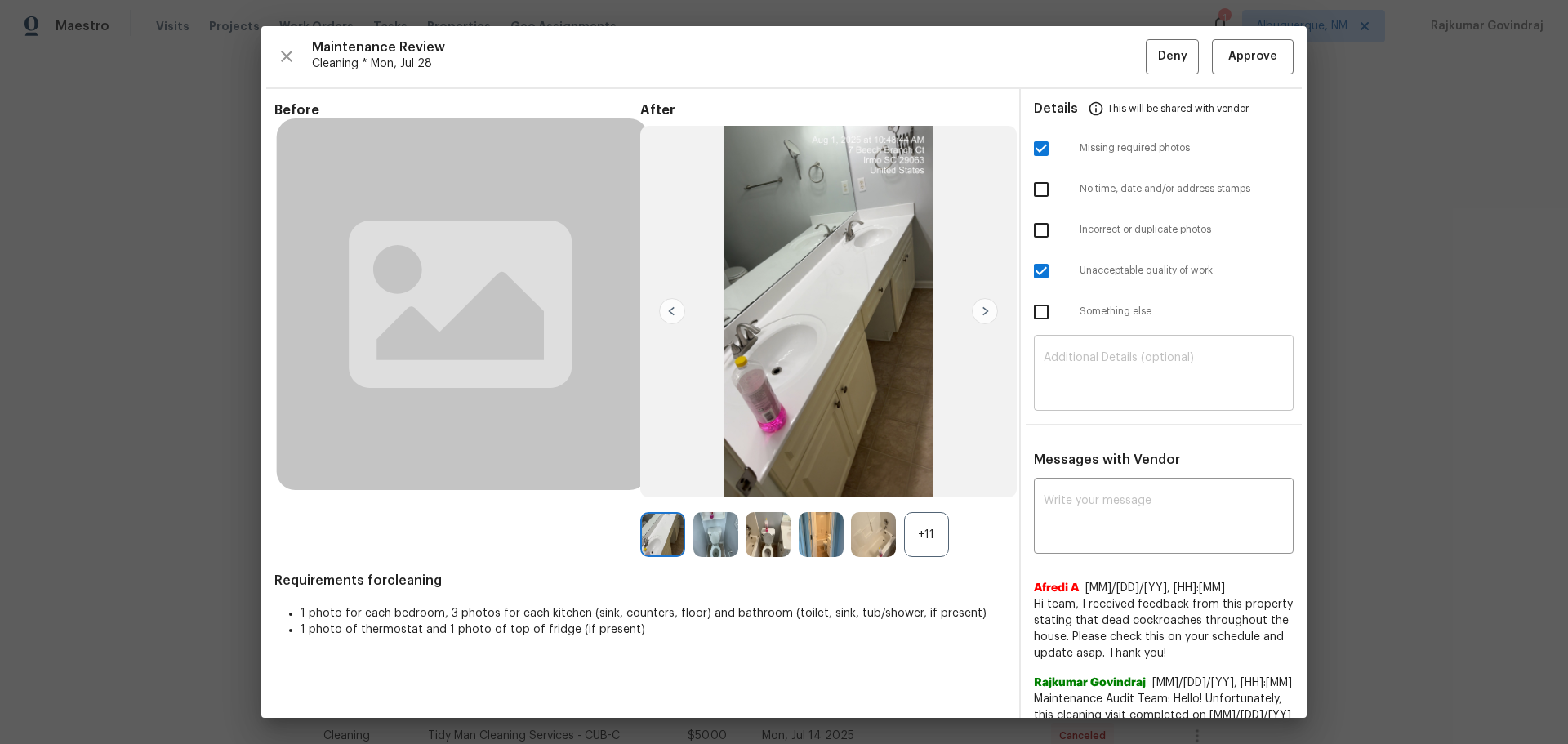 click at bounding box center (1164, 375) 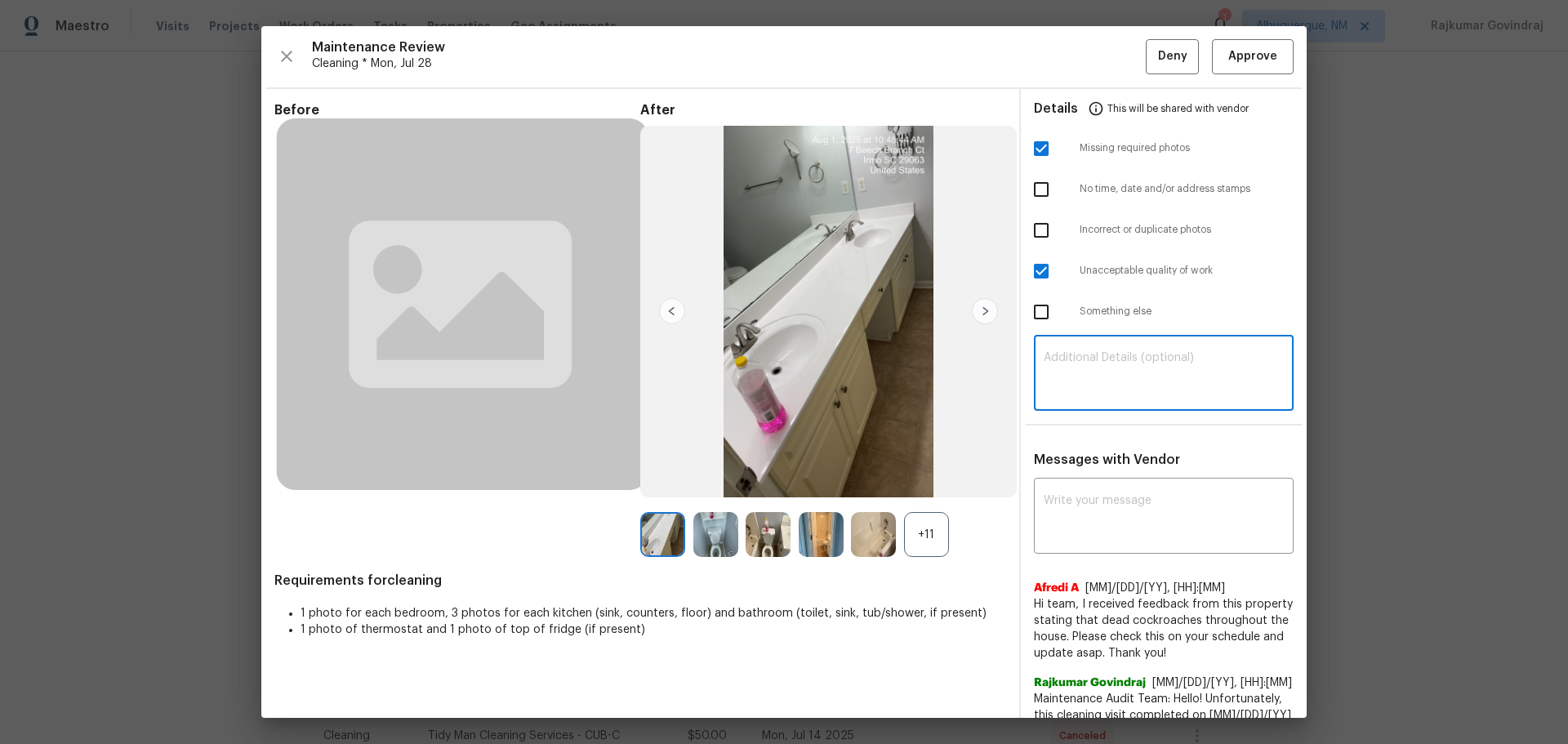 paste on "Maintenance Audit Team: Hello! Unfortunately, this cleaning visit completed on 08/04/2025 has been denied because thermostat is missing,kitchen sink, kitchen floor needs to be clean and top of the fridge having dust. Per the updated Standards of Work, return visits to correct quality issues from a previously denied visit are not permitted. The work must meet quality standards and be fully completed during the initial visit in order to be approved. Please ensure that all standards are met at the next scheduled visit. If you or your team need a refresher on the quality standards and requirements, please refer to the updated Standards of Work that have been distributed via email. Thank you!" 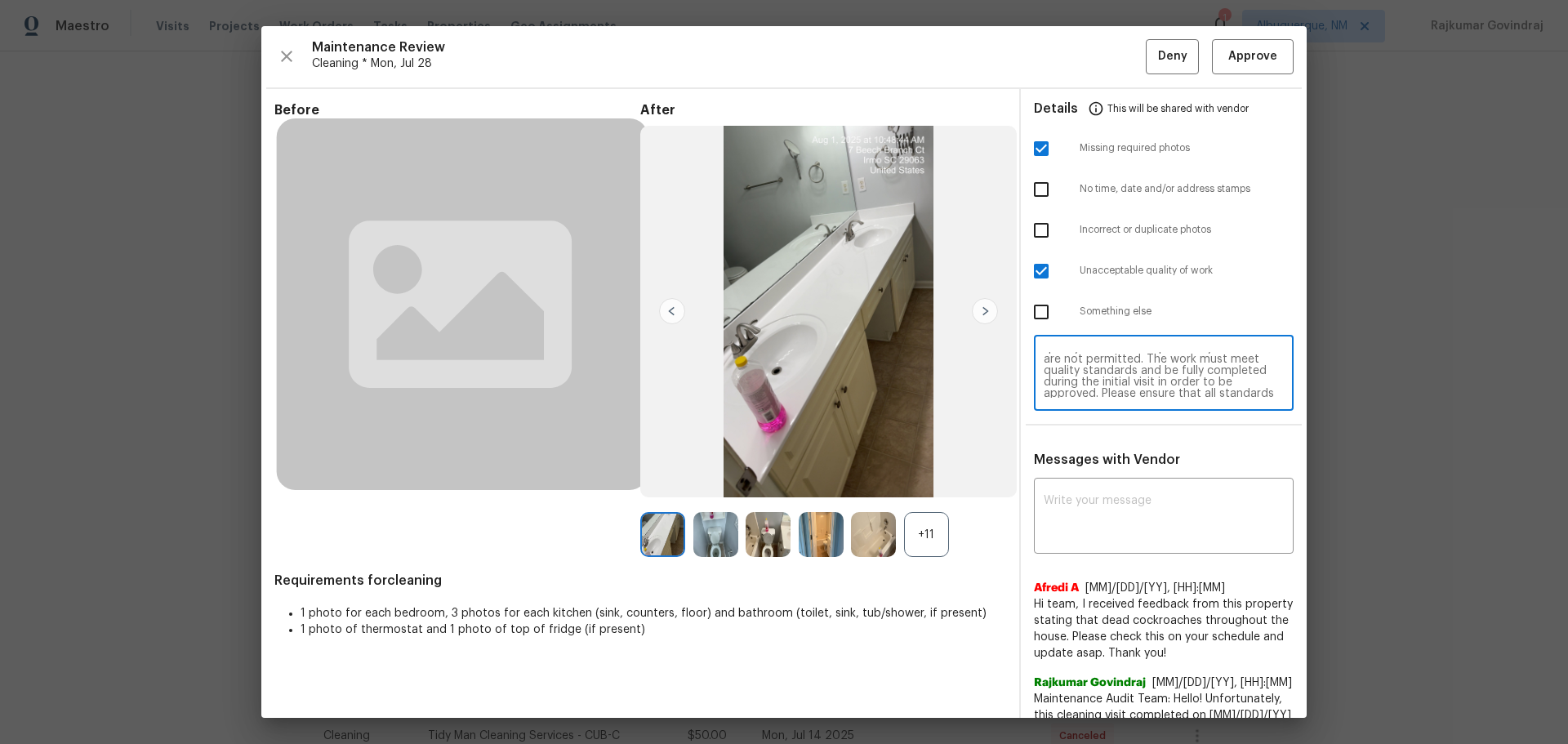 scroll, scrollTop: 0, scrollLeft: 0, axis: both 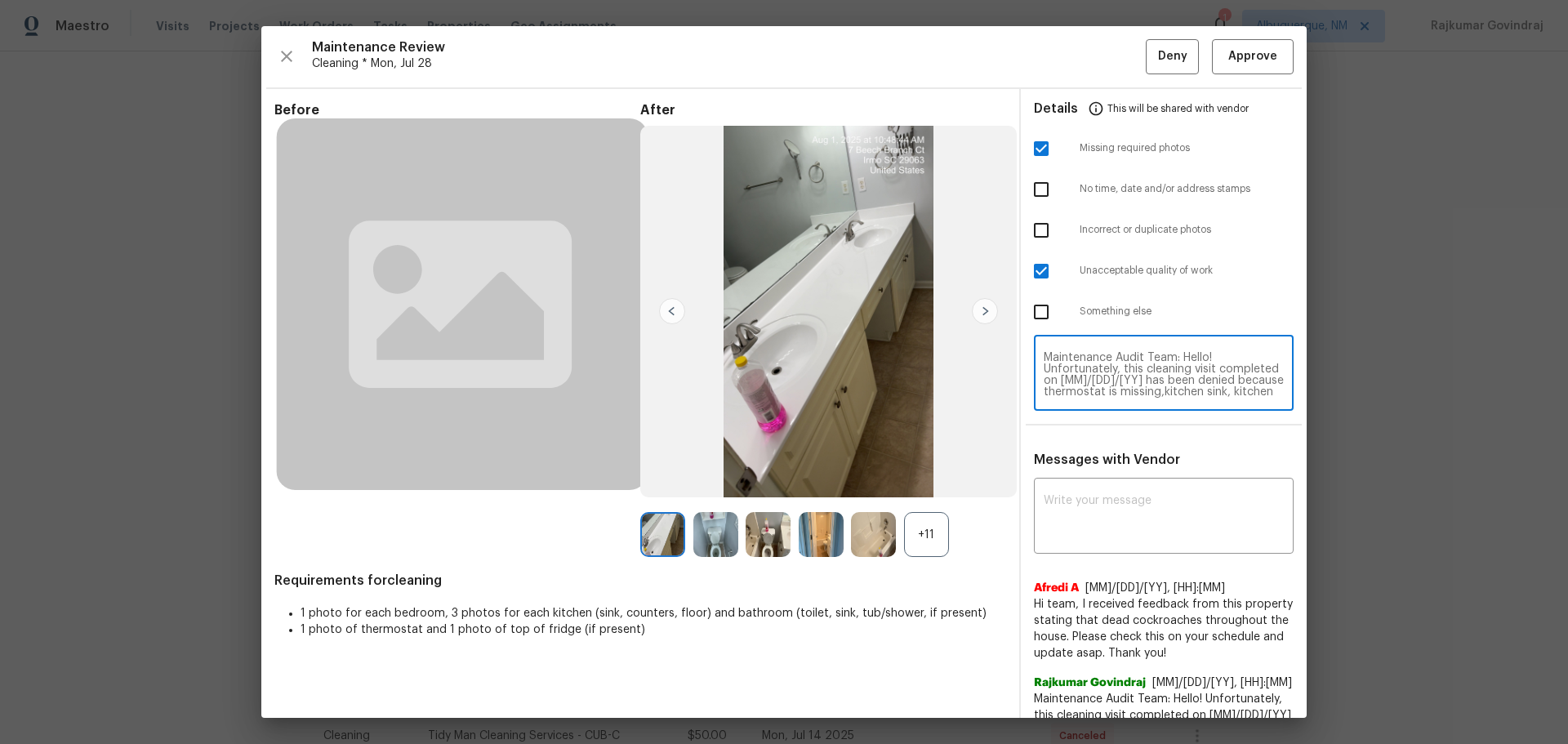click on "Maintenance Audit Team: Hello! Unfortunately, this cleaning visit completed on 08/04/2025 has been denied because thermostat is missing,kitchen sink, kitchen floor needs to be clean and top of the fridge having dust. Per the updated Standards of Work, return visits to correct quality issues from a previously denied visit are not permitted. The work must meet quality standards and be fully completed during the initial visit in order to be approved. Please ensure that all standards are met at the next scheduled visit. If you or your team need a refresher on the quality standards and requirements, please refer to the updated Standards of Work that have been distributed via email. Thank you!" at bounding box center [1164, 375] 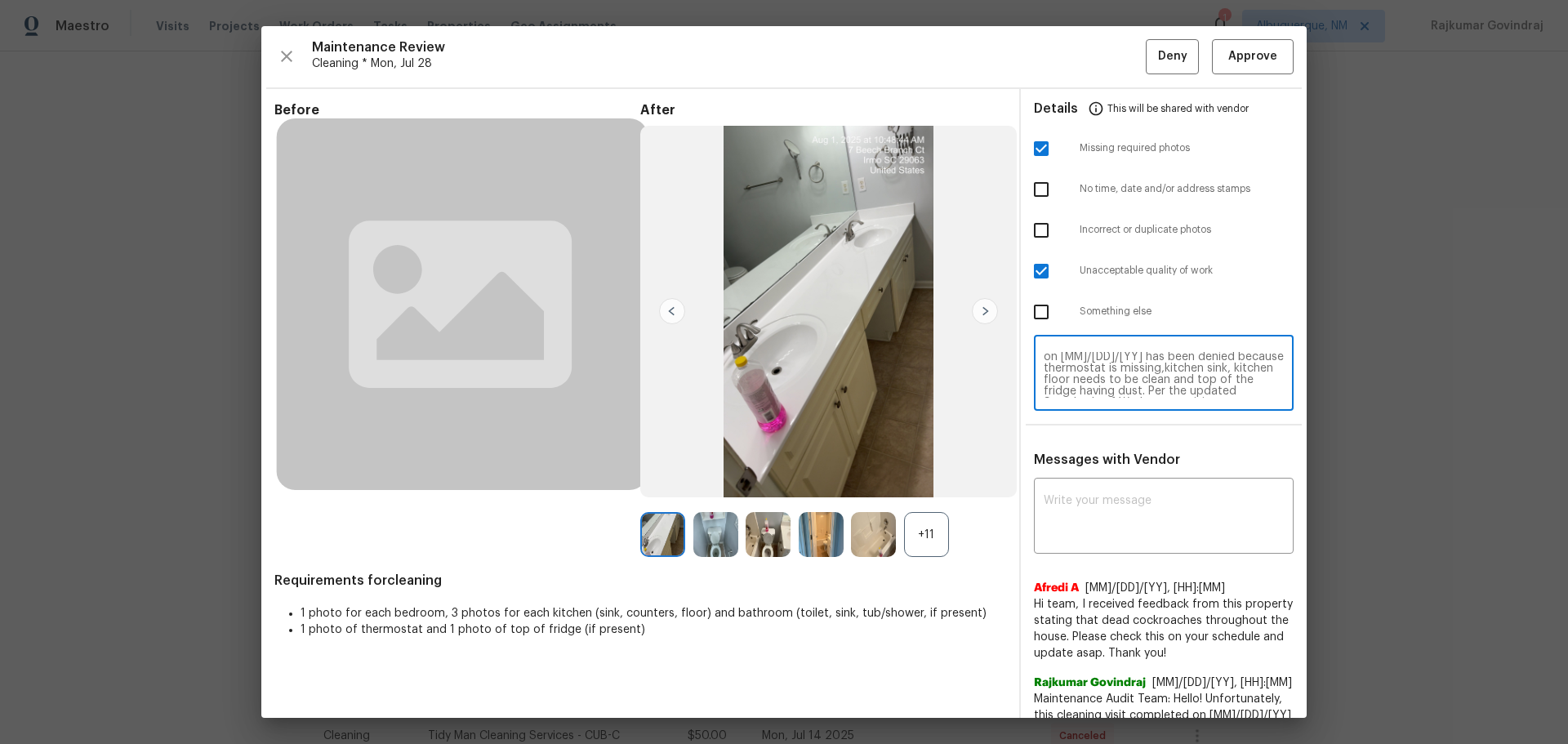 scroll, scrollTop: 35, scrollLeft: 0, axis: vertical 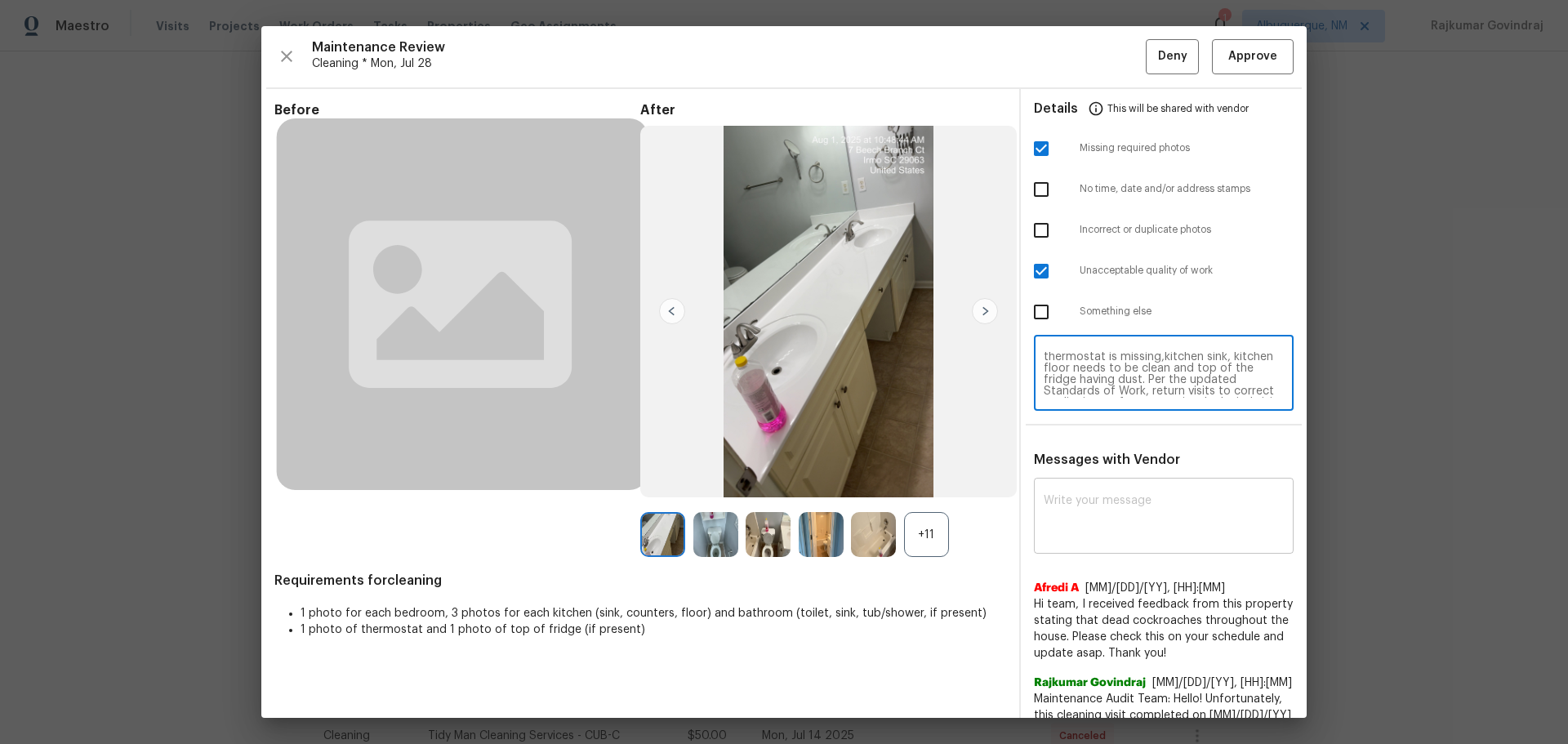 type on "Maintenance Audit Team: Hello! Unfortunately, this cleaning visit completed on 08/04/2025 has been denied because thermostat is missing,kitchen sink, kitchen floor needs to be clean and top of the fridge having dust. Per the updated Standards of Work, return visits to correct quality issues from a previously denied visit are not permitted. The work must meet quality standards and be fully completed during the initial visit in order to be approved. Please ensure that all standards are met at the next scheduled visit. If you or your team need a refresher on the quality standards and requirements, please refer to the updated Standards of Work that have been distributed via email. Thank you!" 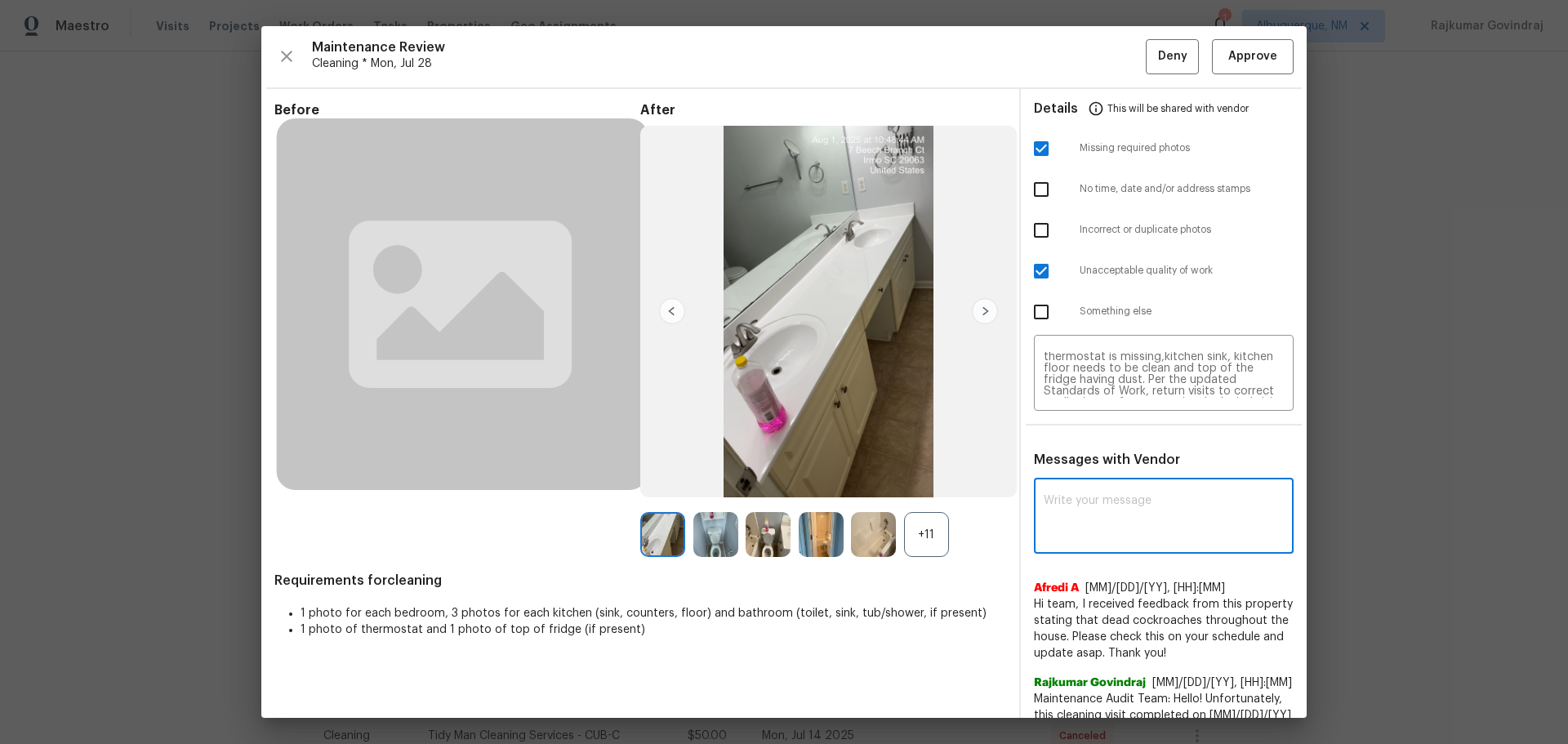 paste on "Maintenance Audit Team: Hello! Unfortunately, this cleaning visit completed on 08/04/2025 has been denied because thermostat is missing,kitchen sink, kitchen floor needs to be clean and top of the fridge having dust. Per the updated Standards of Work, return visits to correct quality issues from a previously denied visit are not permitted. The work must meet quality standards and be fully completed during the initial visit in order to be approved. Please ensure that all standards are met at the next scheduled visit. If you or your team need a refresher on the quality standards and requirements, please refer to the updated Standards of Work that have been distributed via email. Thank you!" 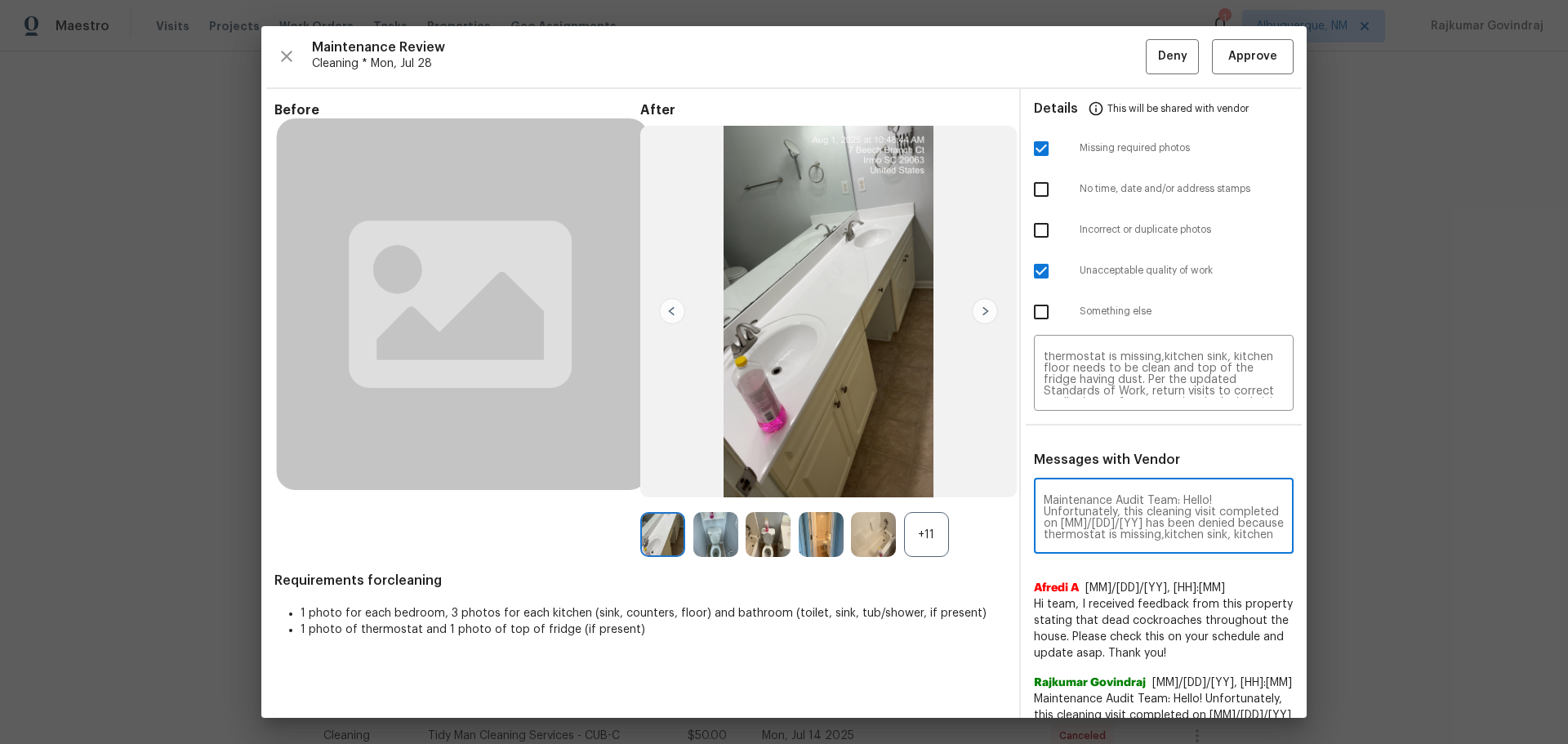 scroll, scrollTop: 240, scrollLeft: 0, axis: vertical 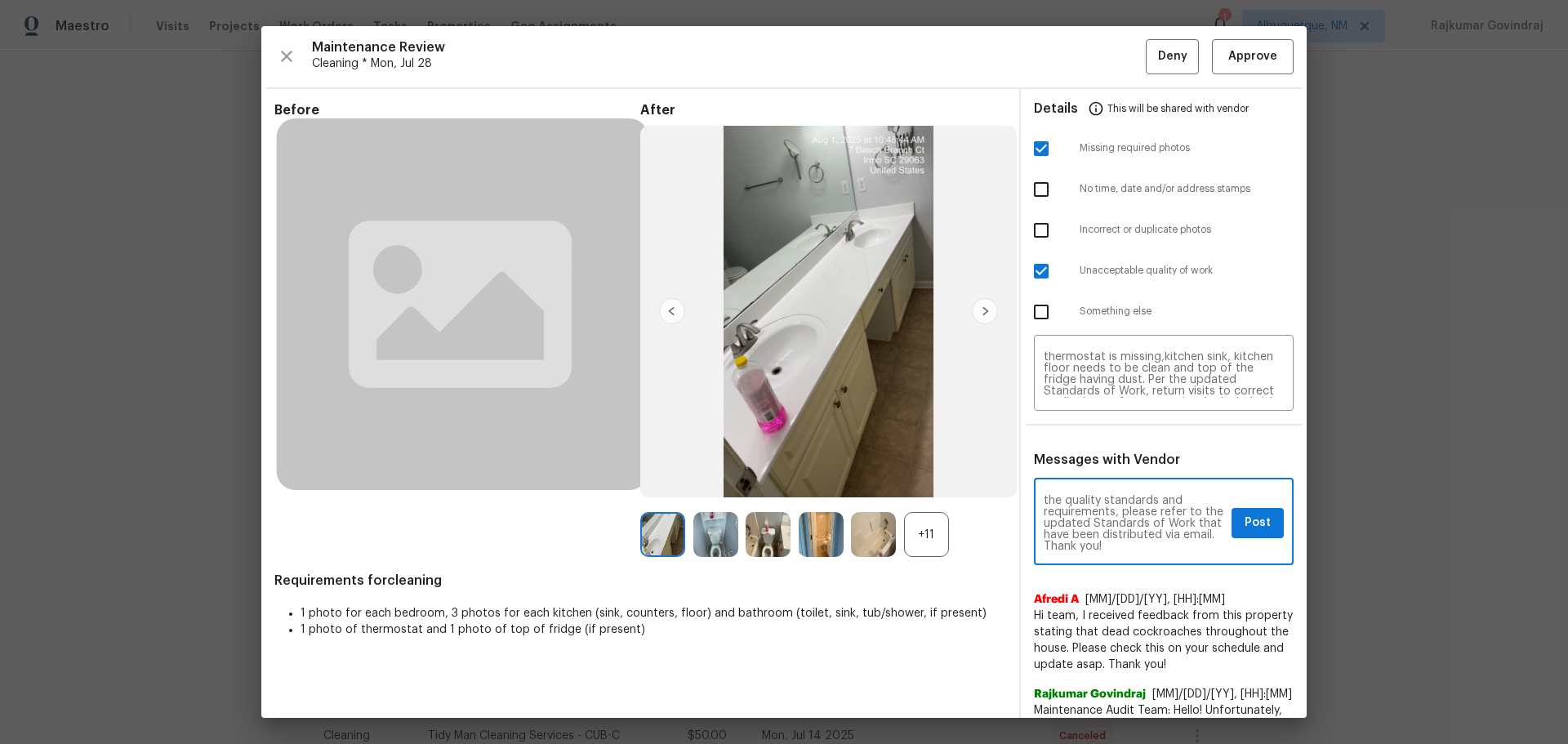 type on "Maintenance Audit Team: Hello! Unfortunately, this cleaning visit completed on 08/04/2025 has been denied because thermostat is missing,kitchen sink, kitchen floor needs to be clean and top of the fridge having dust. Per the updated Standards of Work, return visits to correct quality issues from a previously denied visit are not permitted. The work must meet quality standards and be fully completed during the initial visit in order to be approved. Please ensure that all standards are met at the next scheduled visit. If you or your team need a refresher on the quality standards and requirements, please refer to the updated Standards of Work that have been distributed via email. Thank you!" 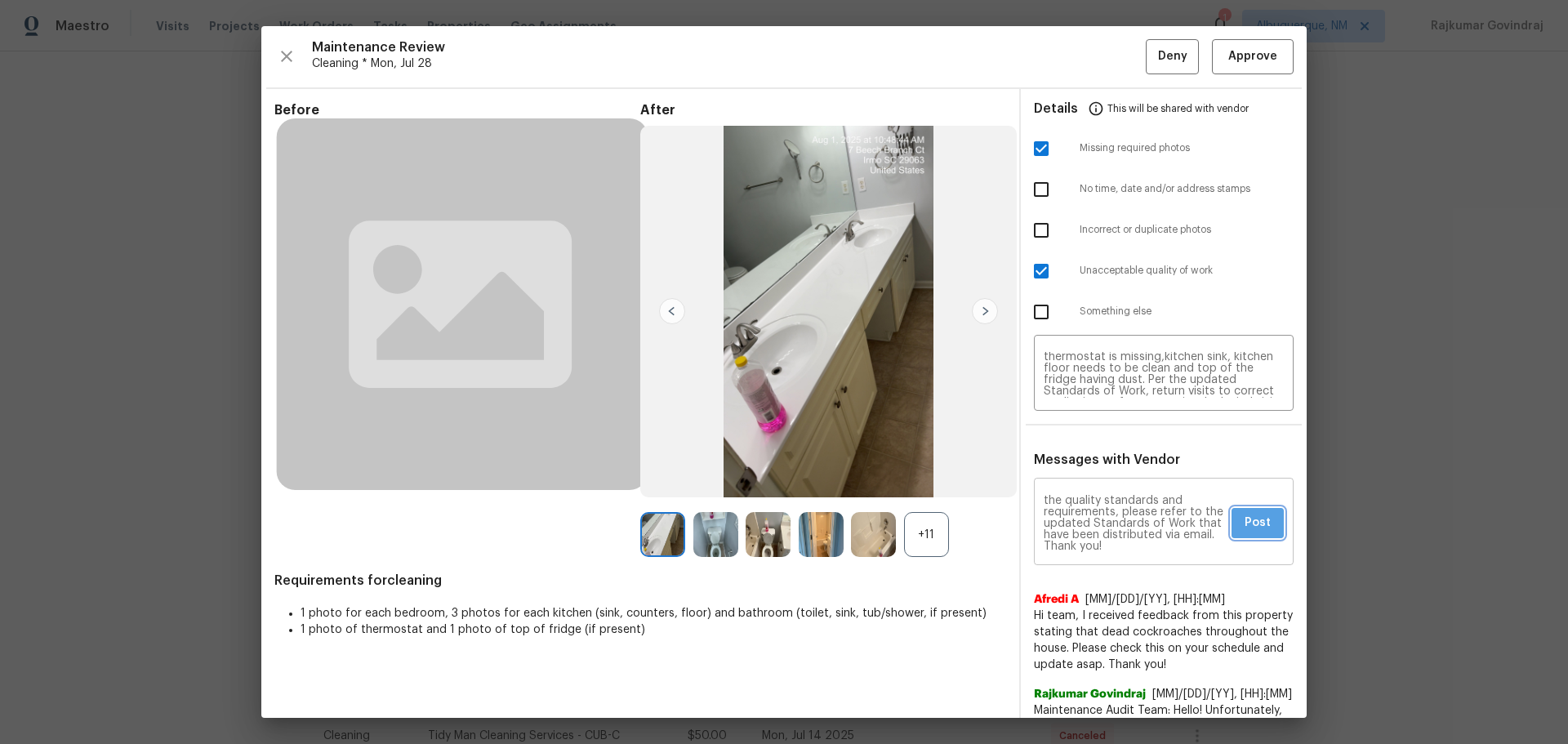 click on "Post" at bounding box center [1258, 523] 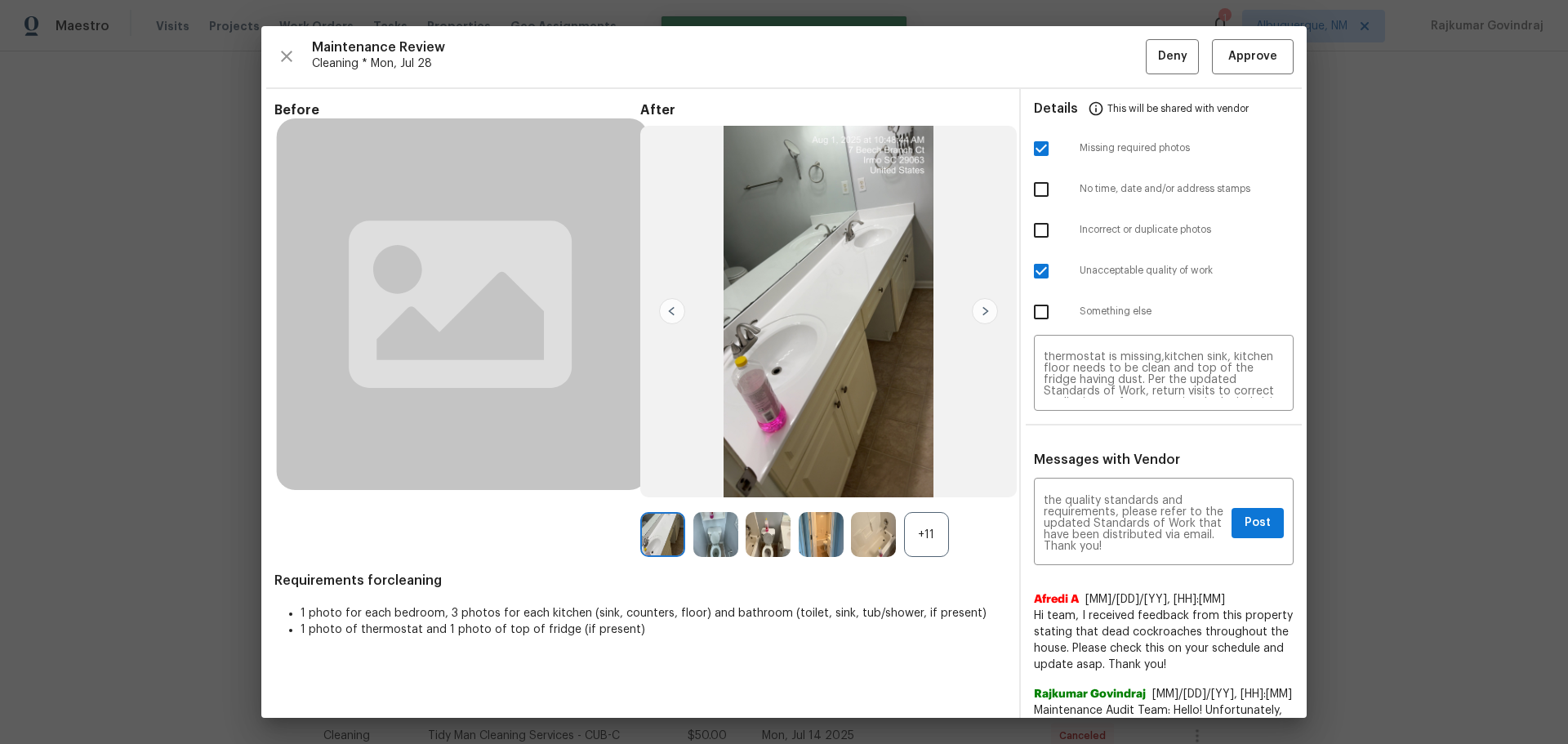 type 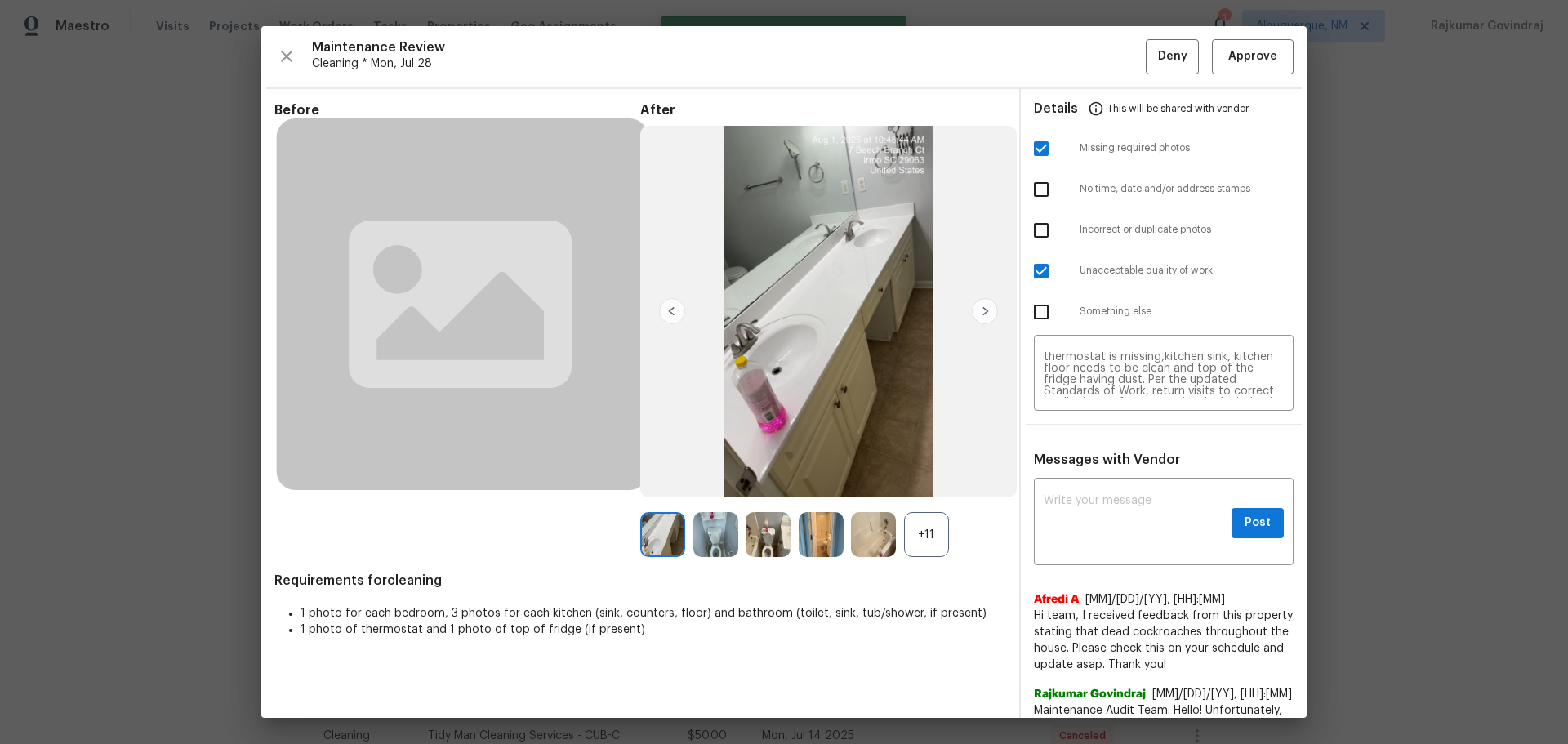 scroll, scrollTop: 0, scrollLeft: 0, axis: both 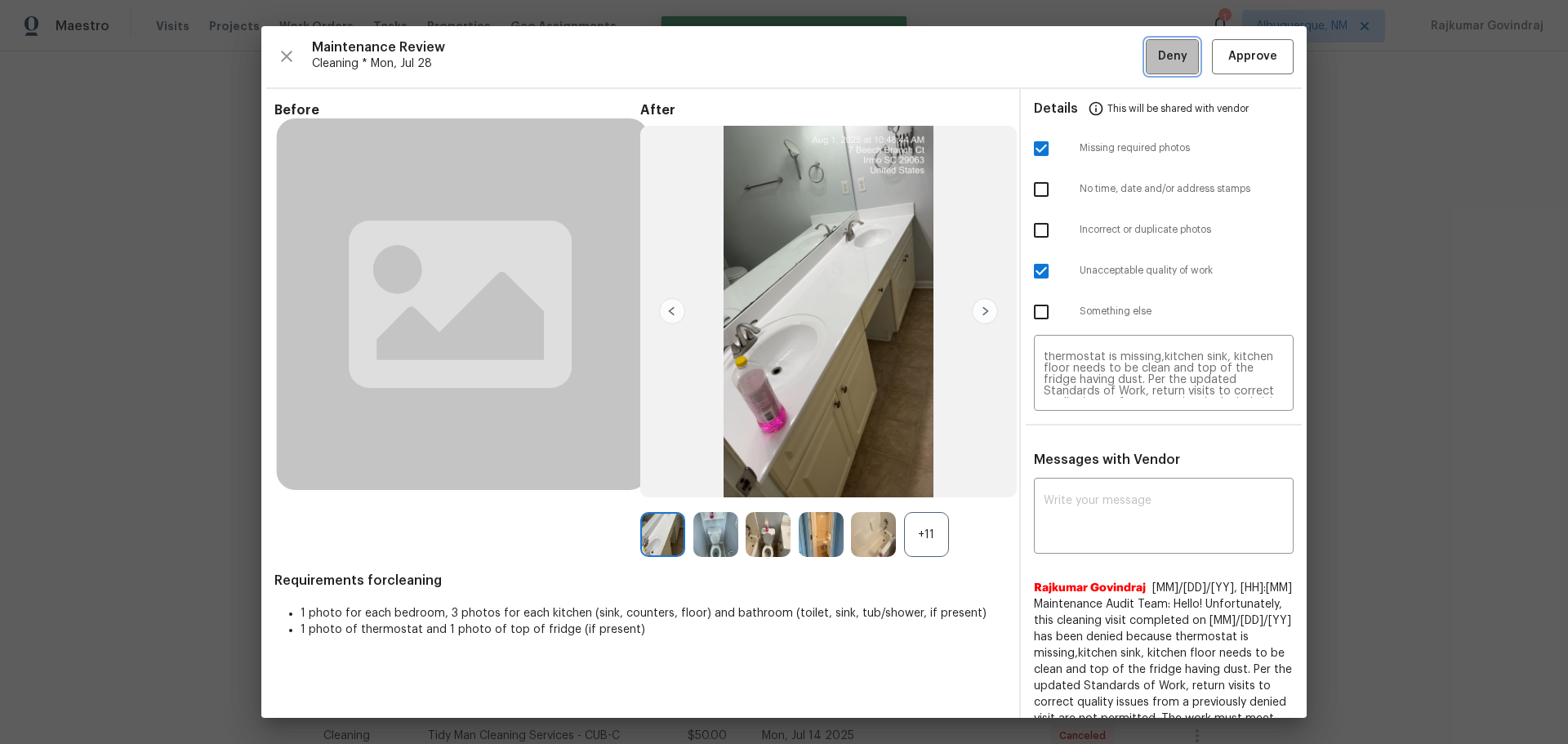 click on "Deny" at bounding box center (1173, 56) 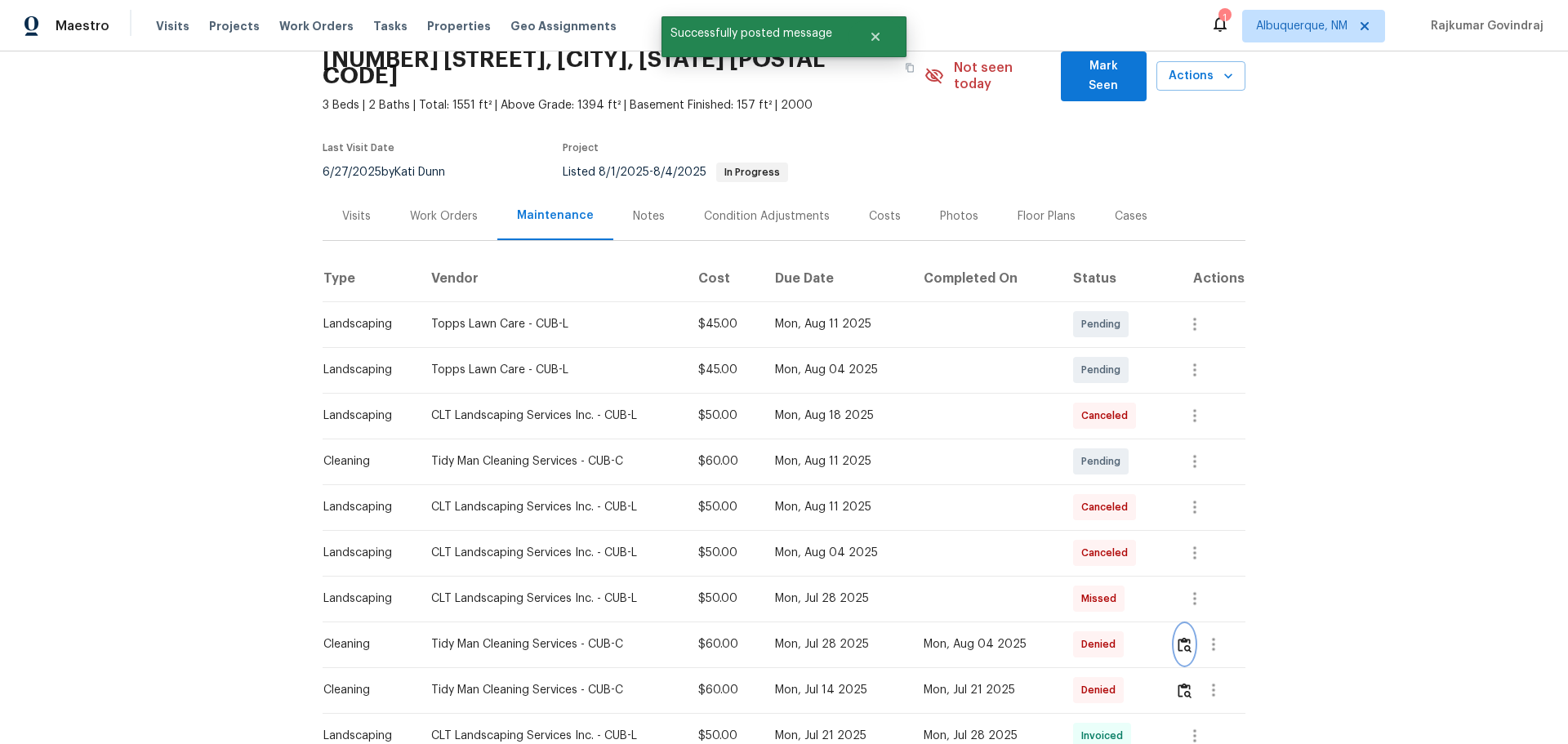 scroll, scrollTop: 0, scrollLeft: 0, axis: both 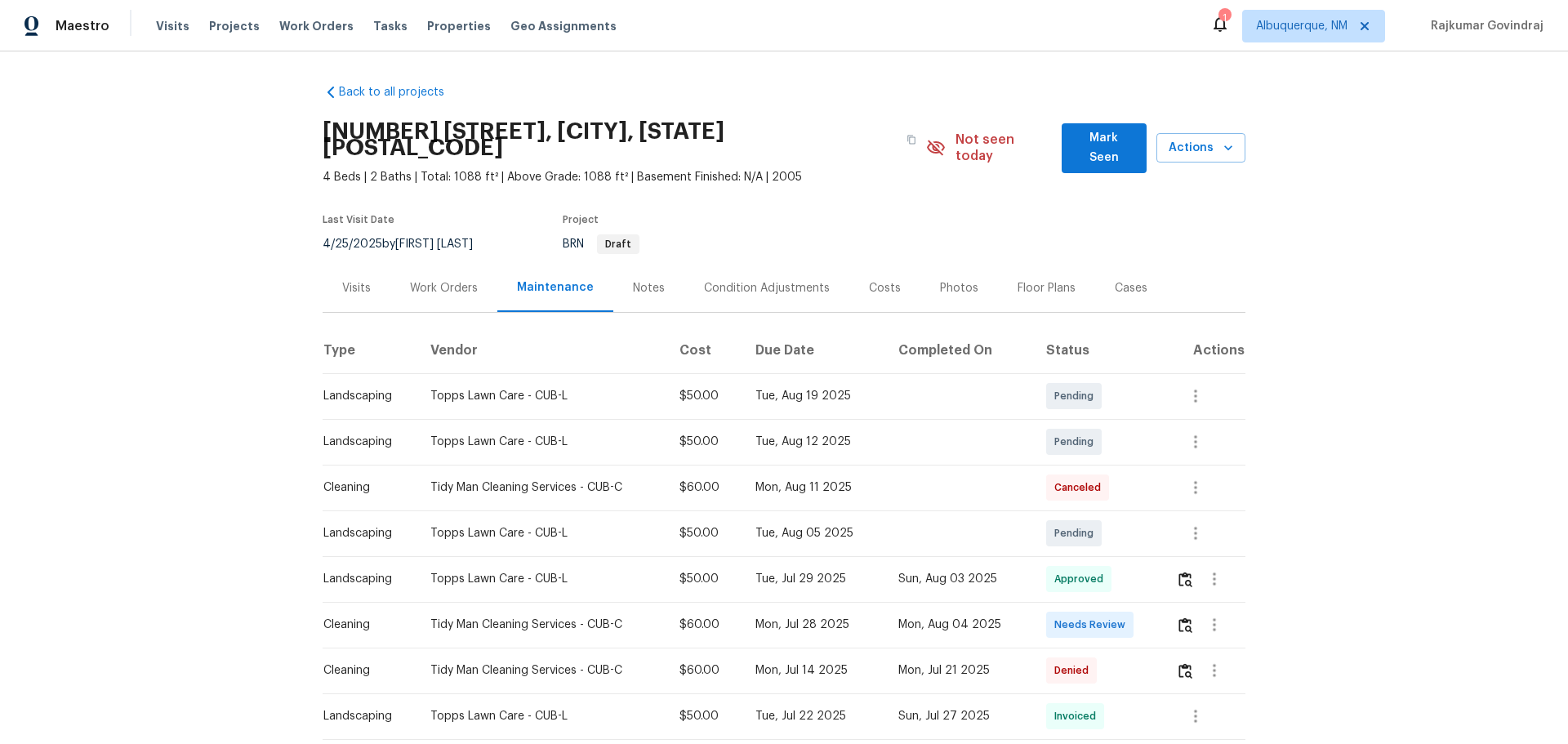 click at bounding box center (1204, 625) 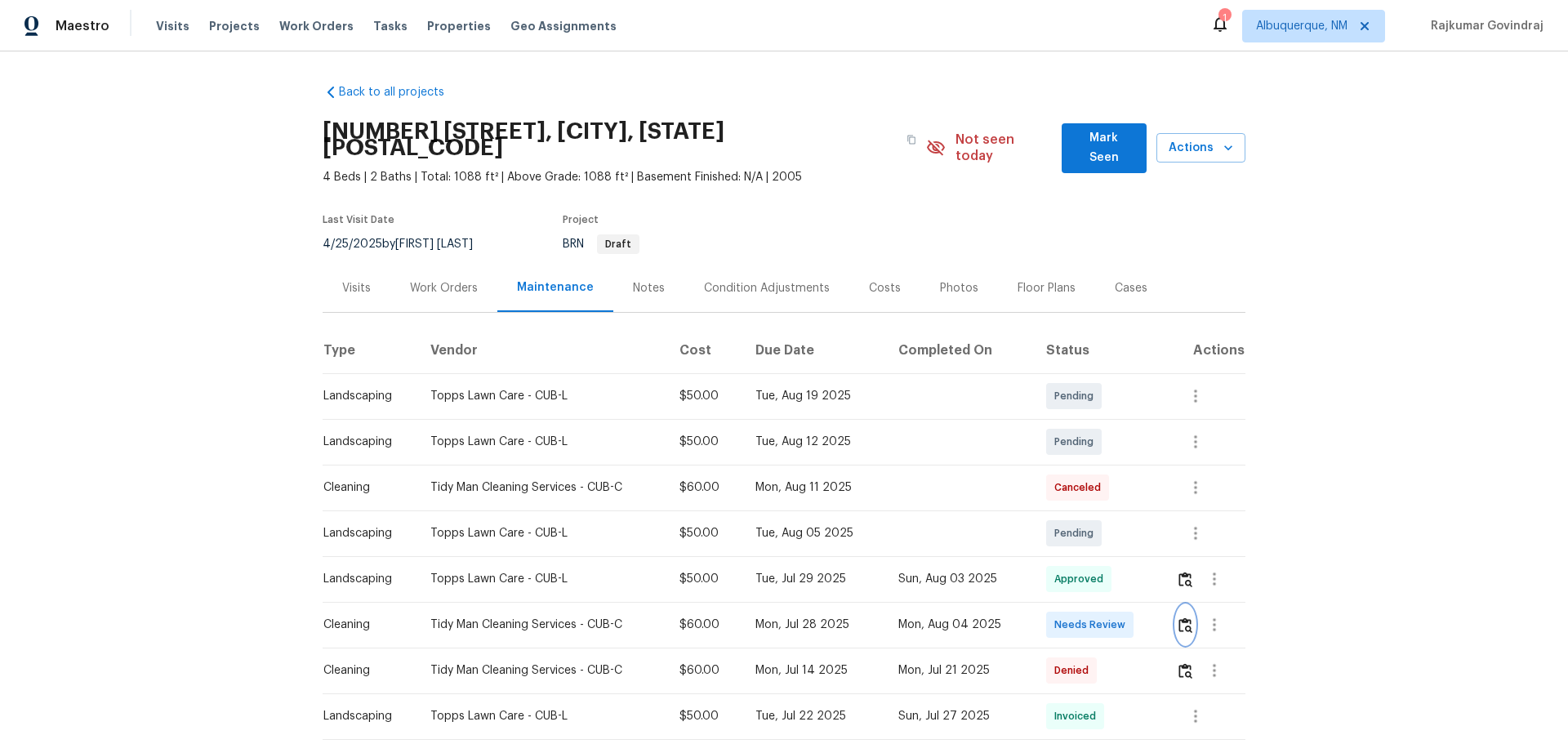 click at bounding box center (1185, 625) 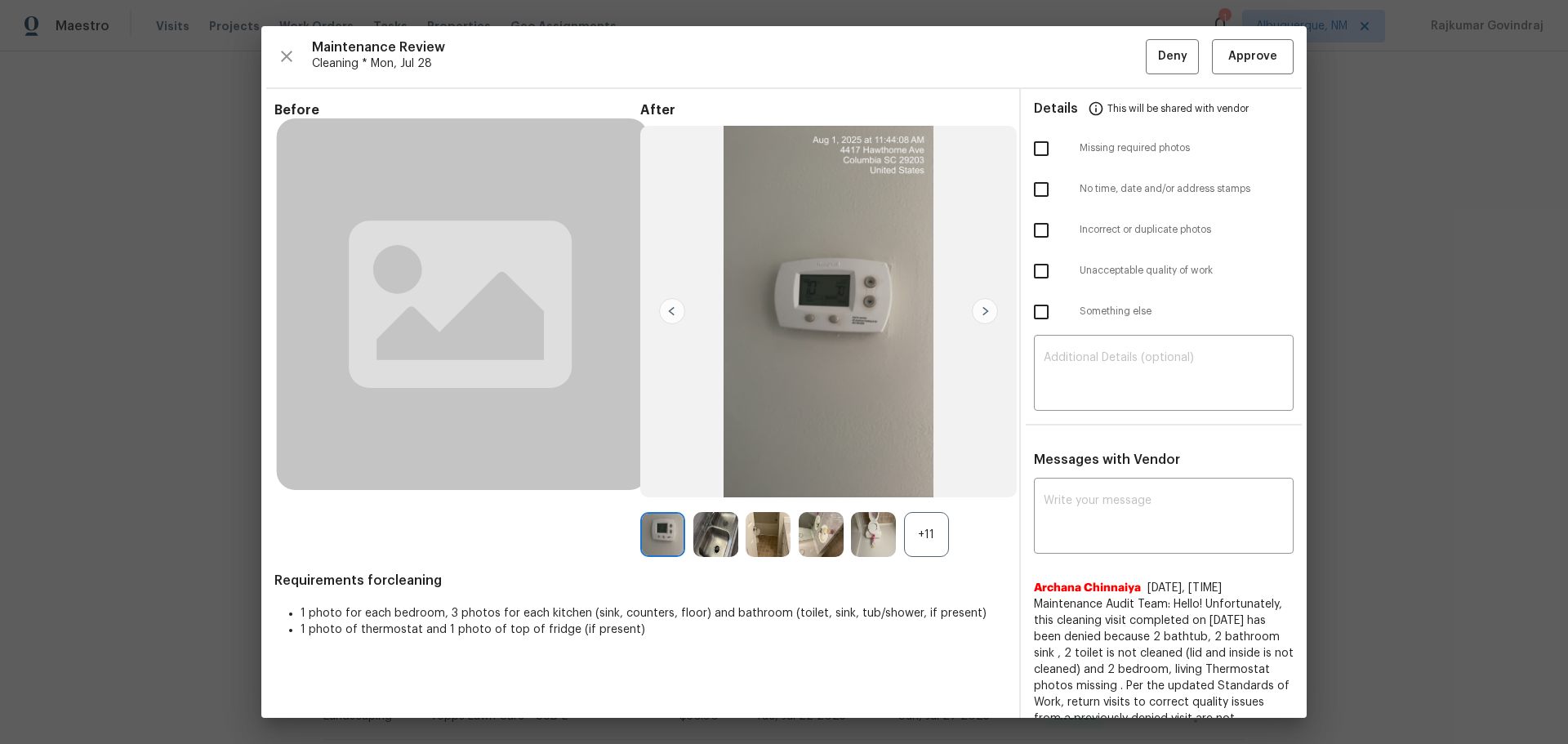 drag, startPoint x: 1261, startPoint y: 75, endPoint x: 1262, endPoint y: 66, distance: 9.055385 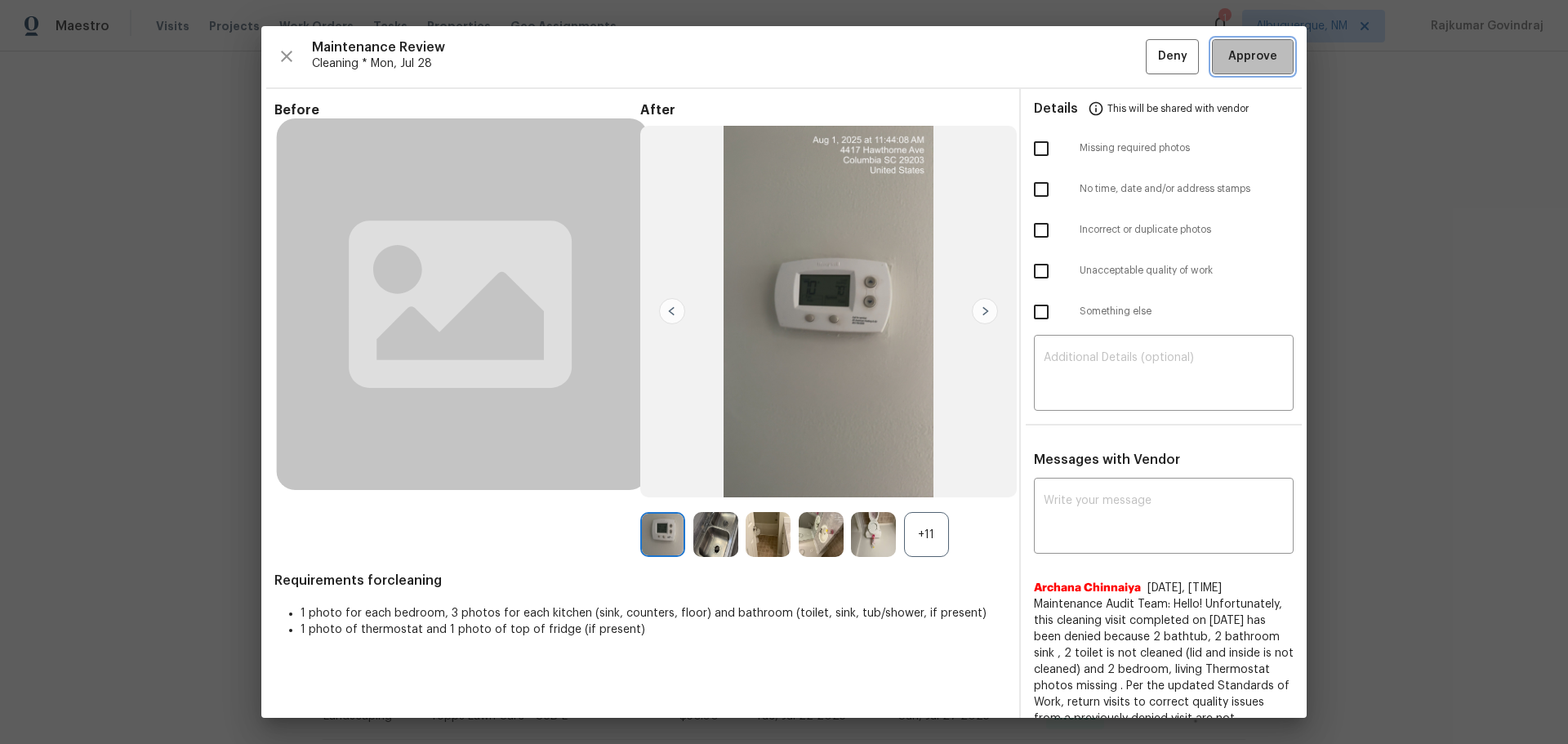 click on "Approve" at bounding box center (1253, 56) 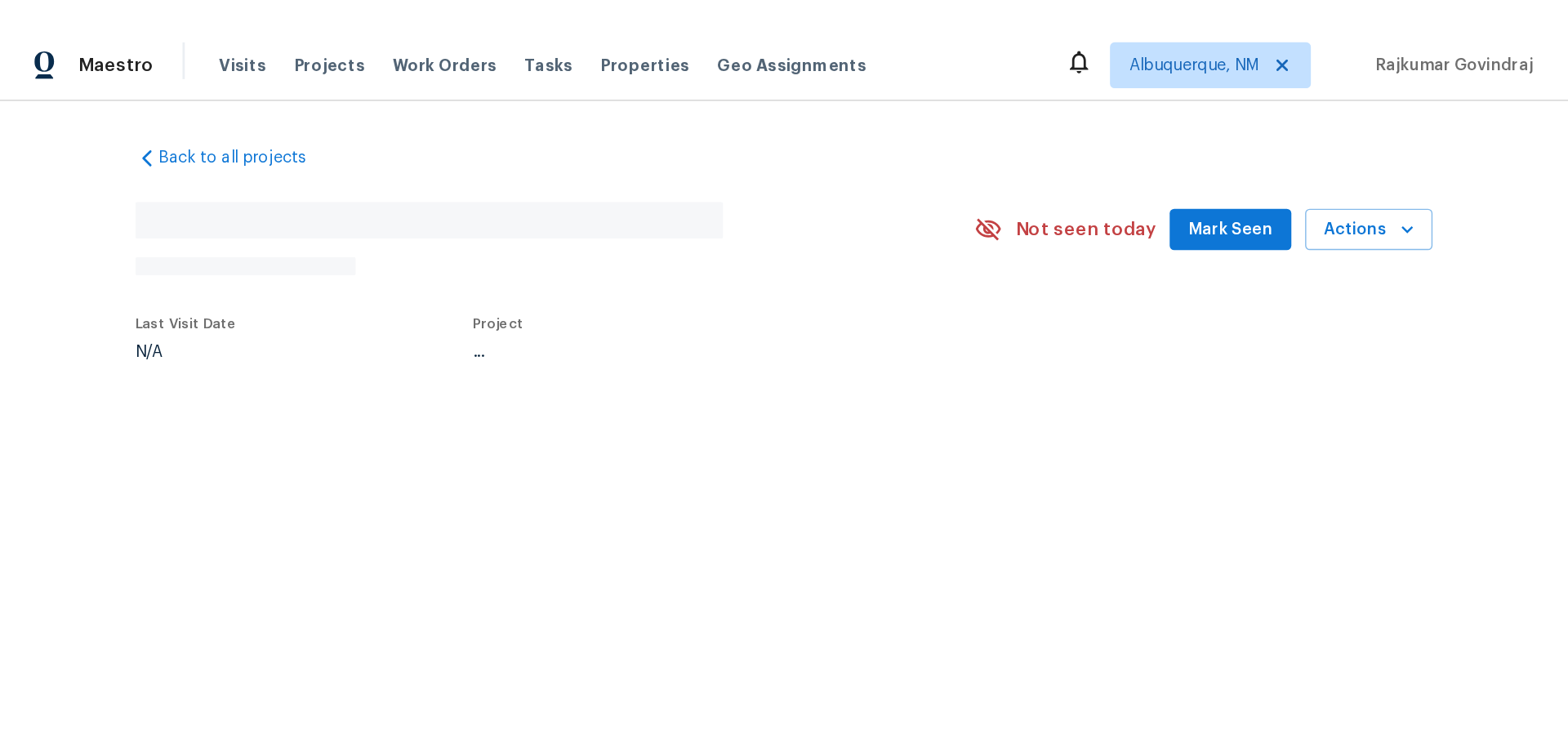 scroll, scrollTop: 0, scrollLeft: 0, axis: both 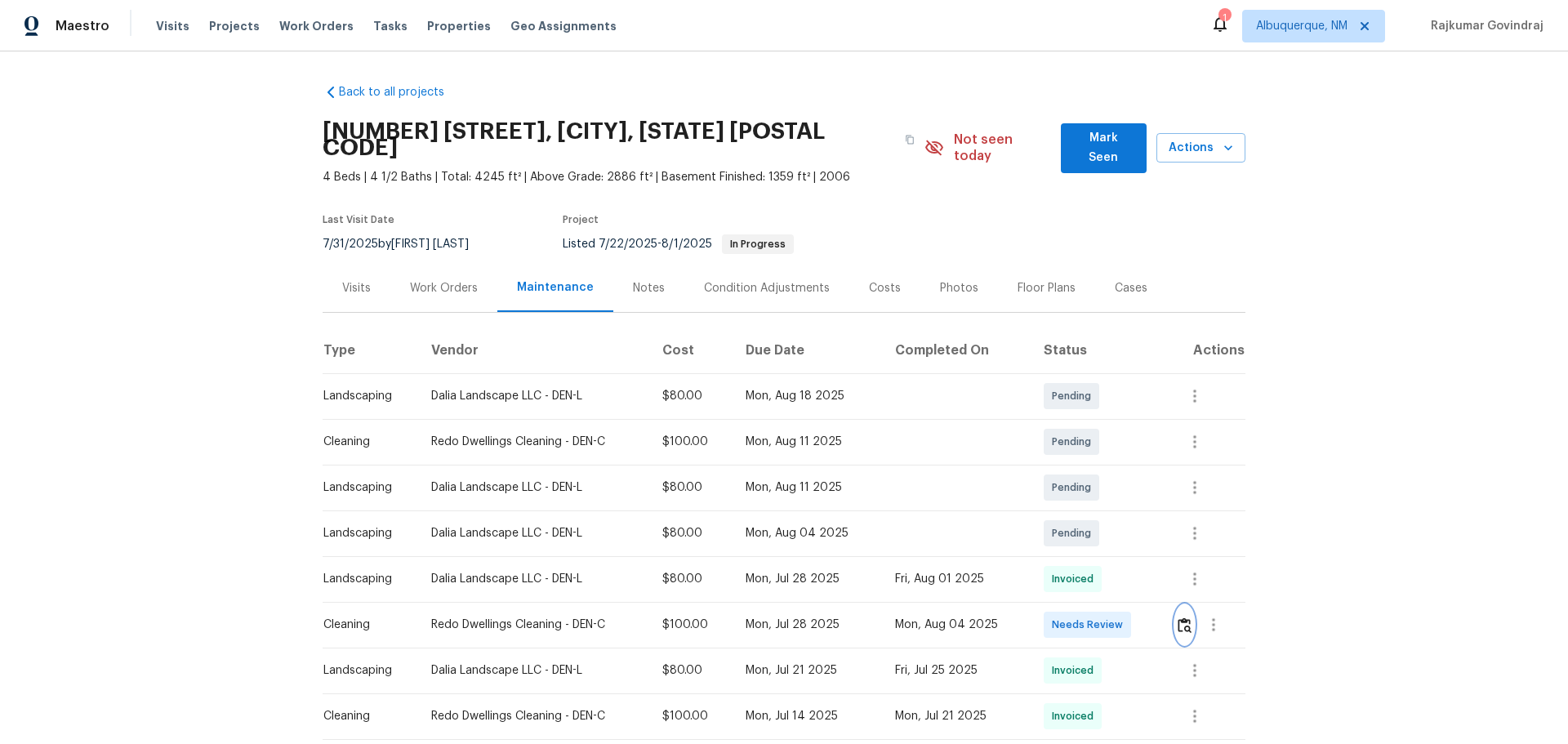 click at bounding box center [1184, 625] 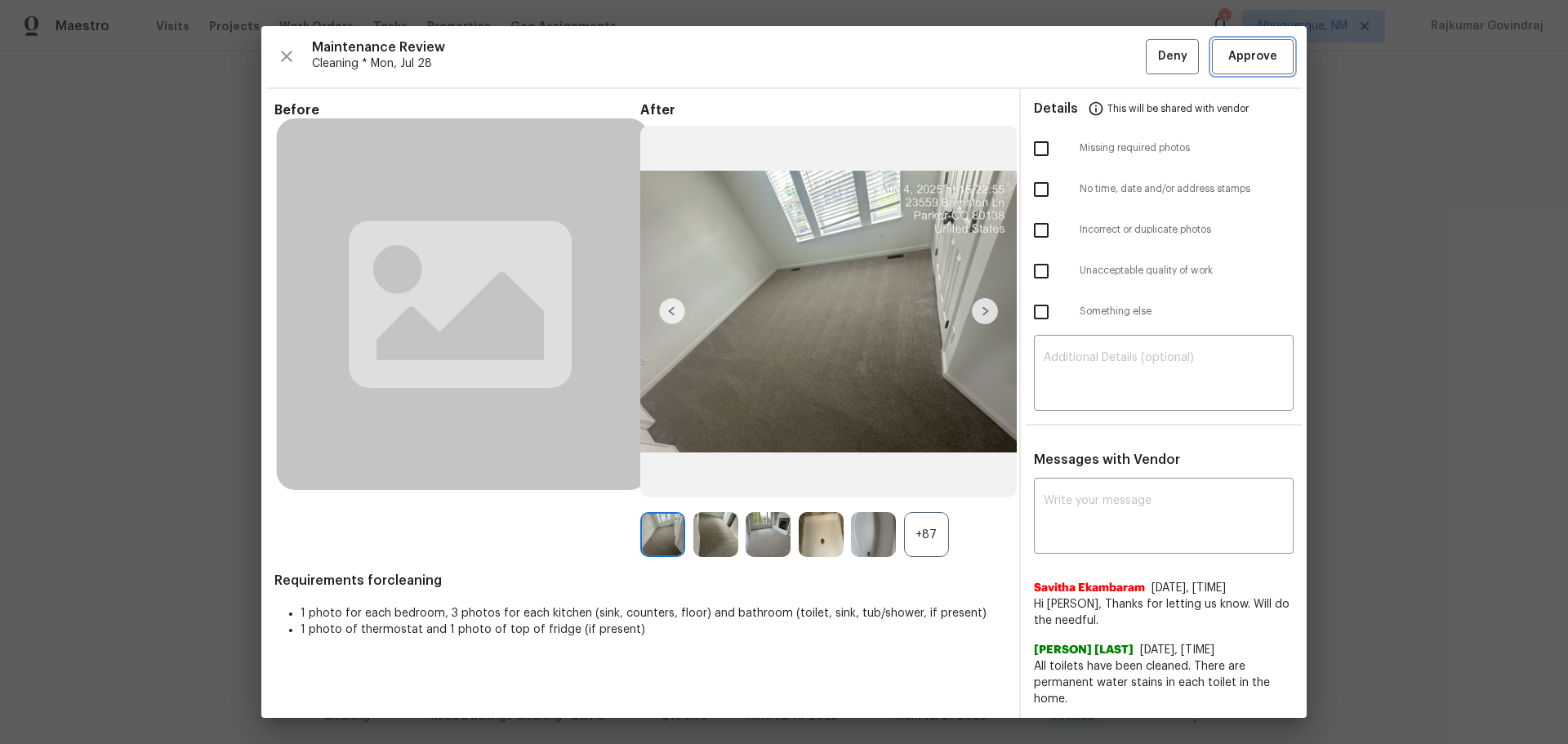 click on "Approve" at bounding box center (1253, 56) 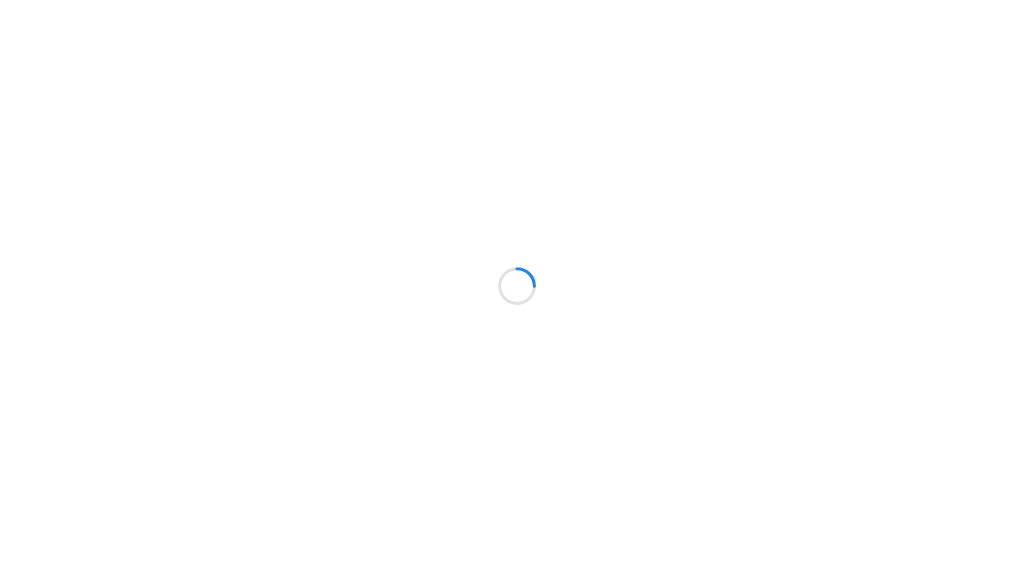 scroll, scrollTop: 0, scrollLeft: 0, axis: both 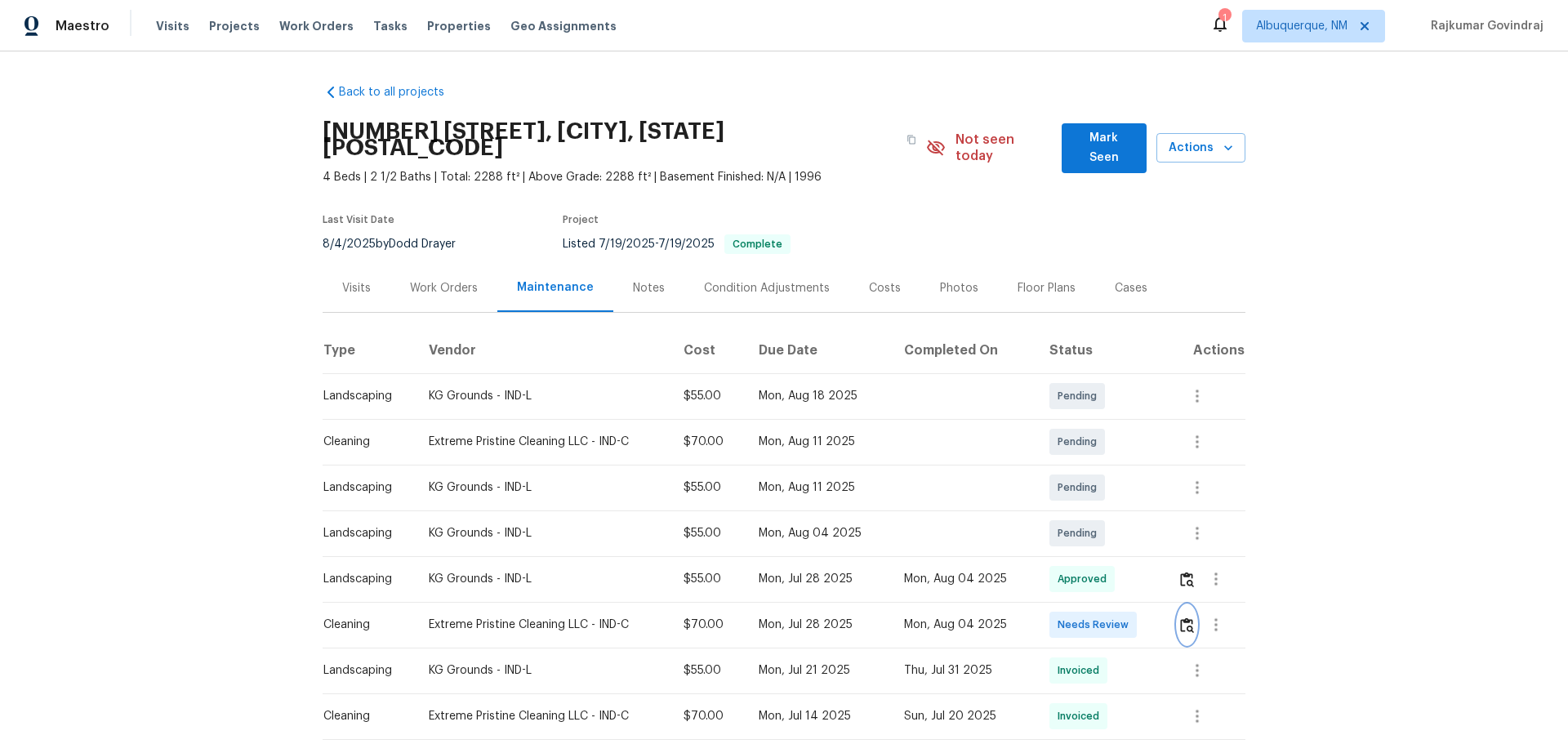 click at bounding box center (1187, 625) 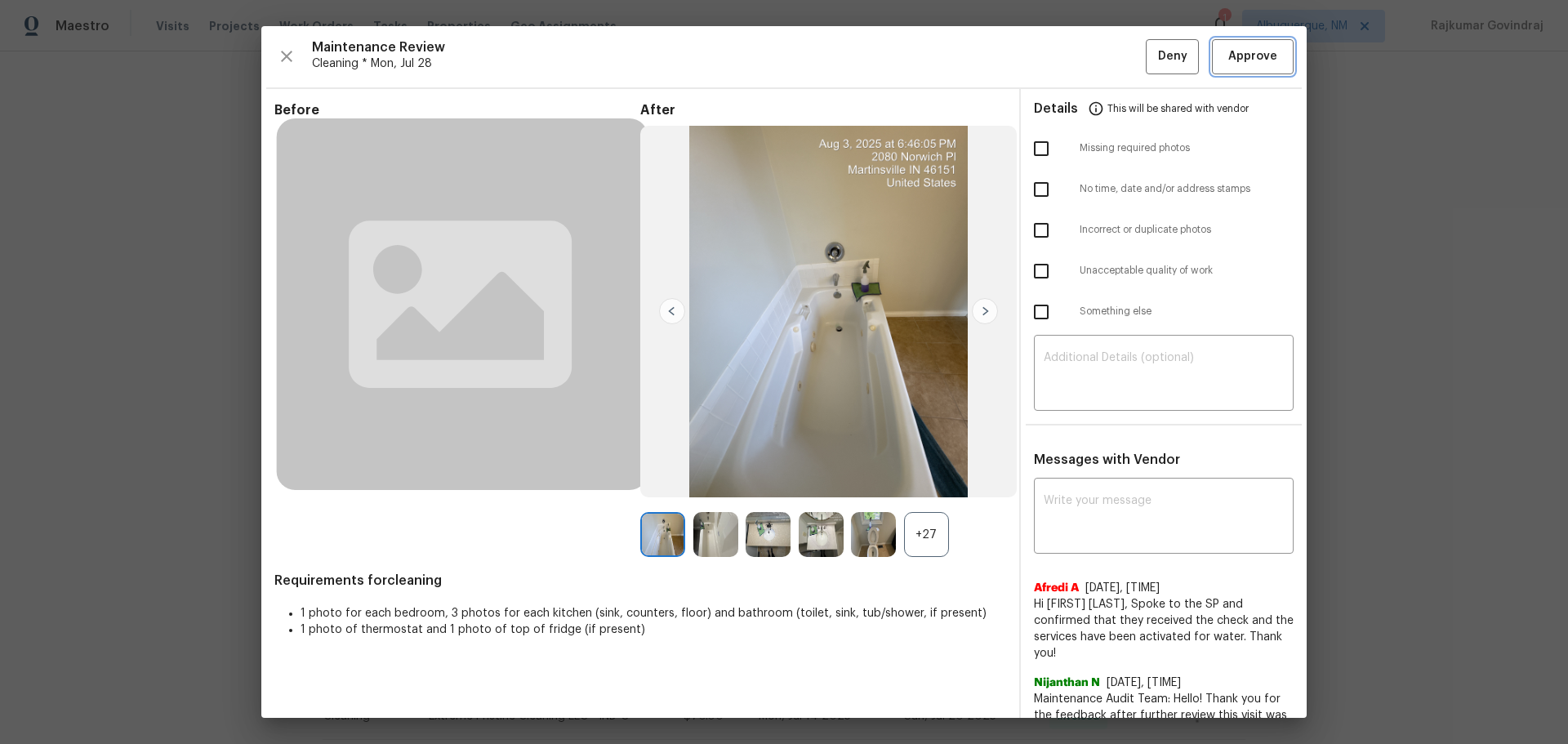 click on "Approve" at bounding box center (1253, 56) 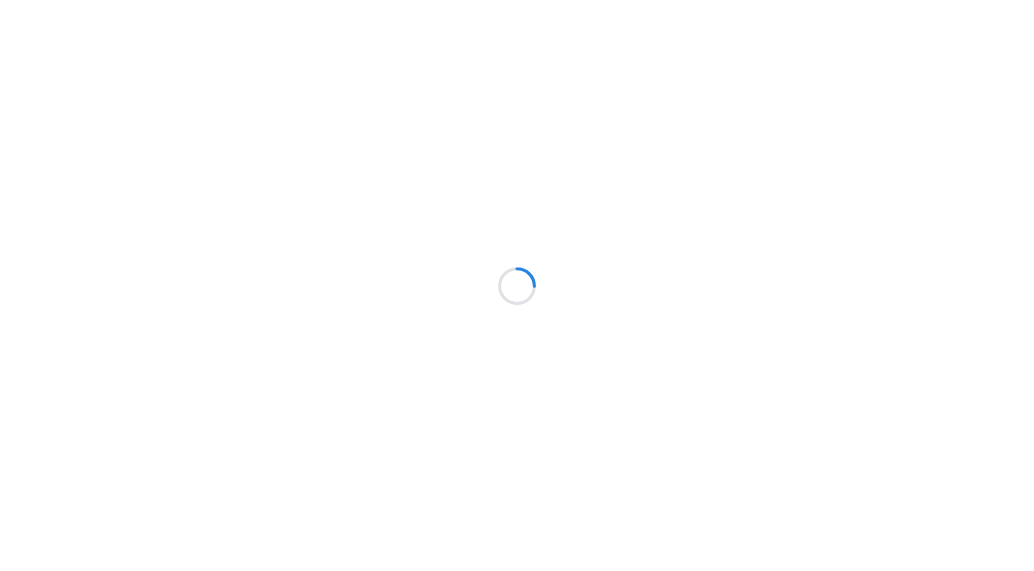 scroll, scrollTop: 0, scrollLeft: 0, axis: both 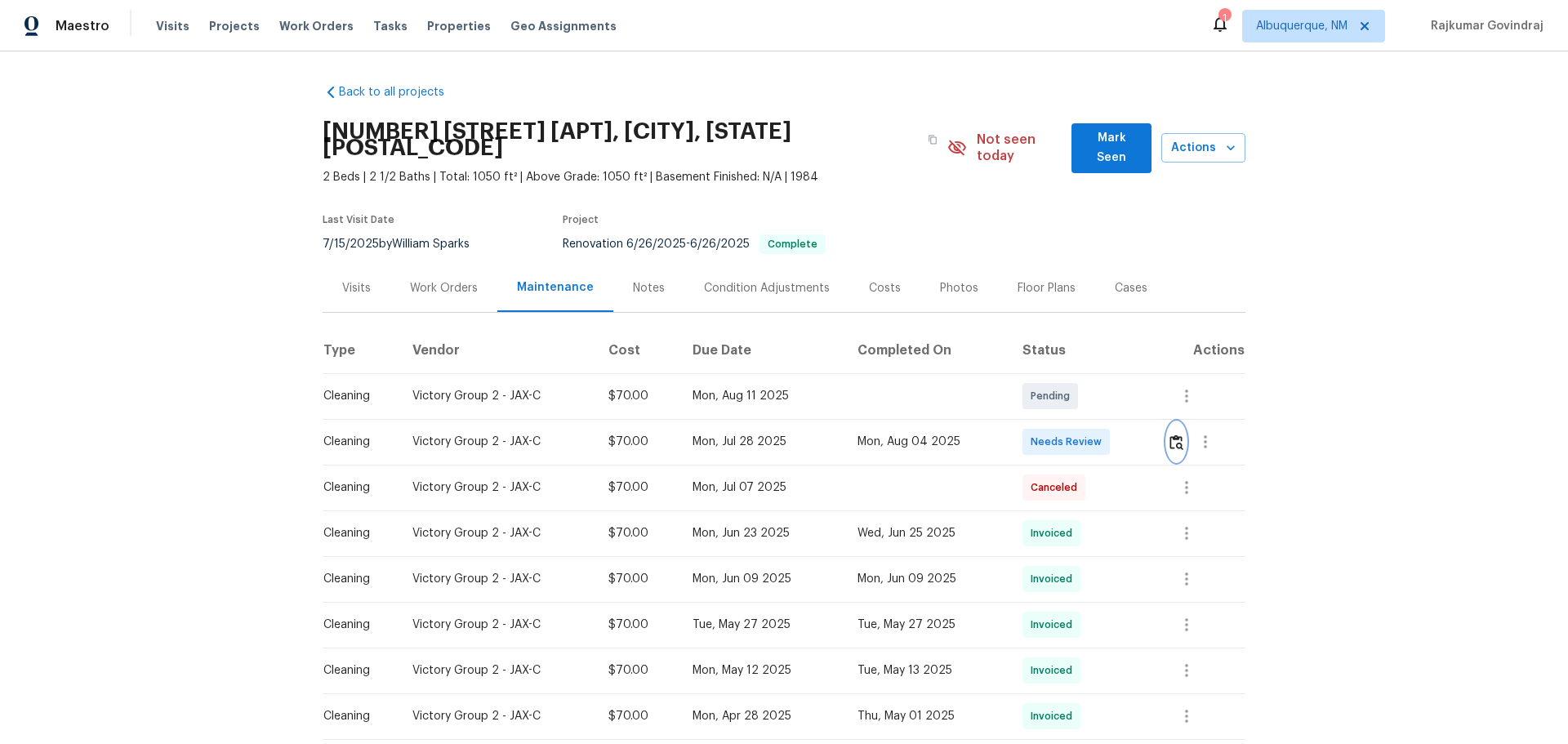 click at bounding box center [1176, 442] 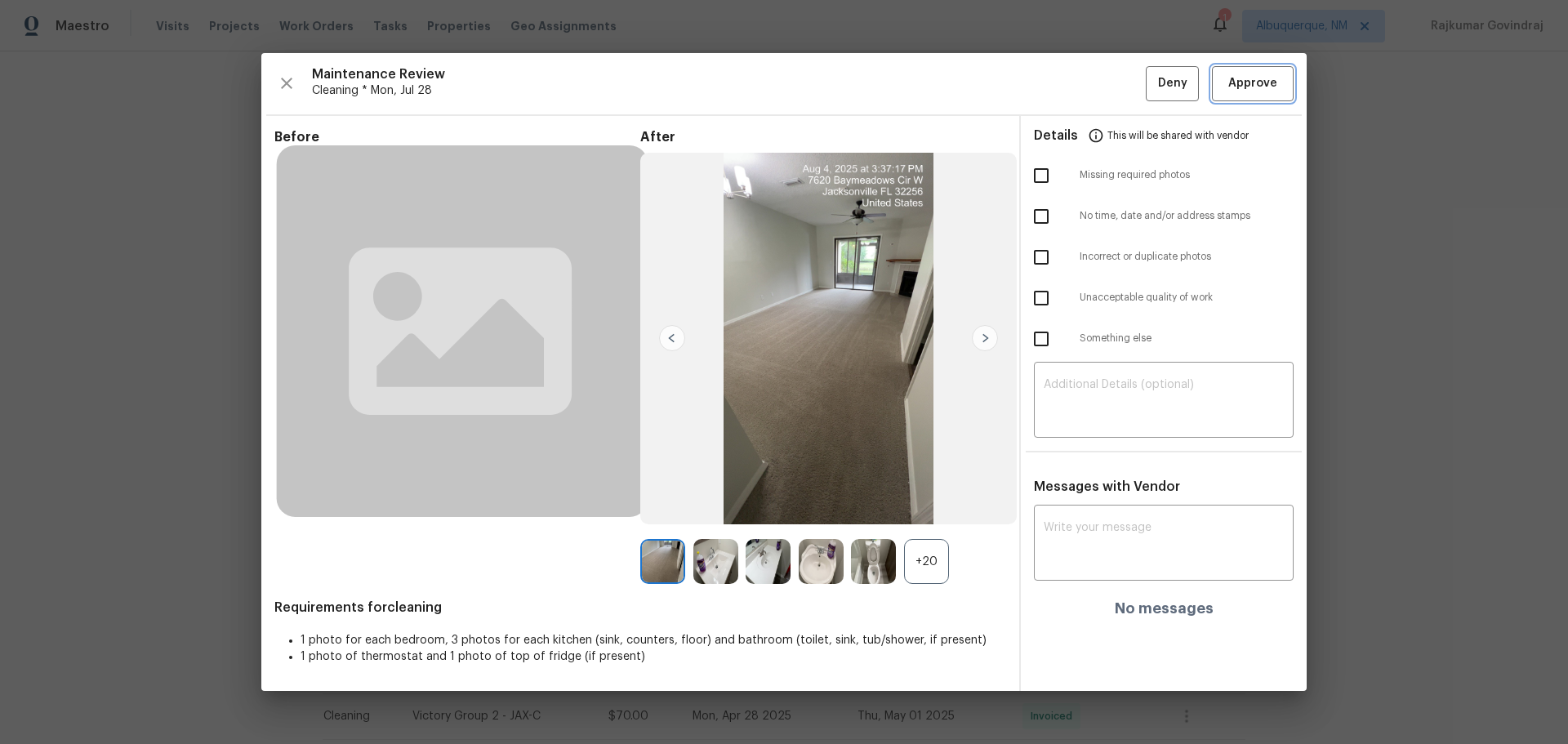 click on "Approve" at bounding box center (1253, 83) 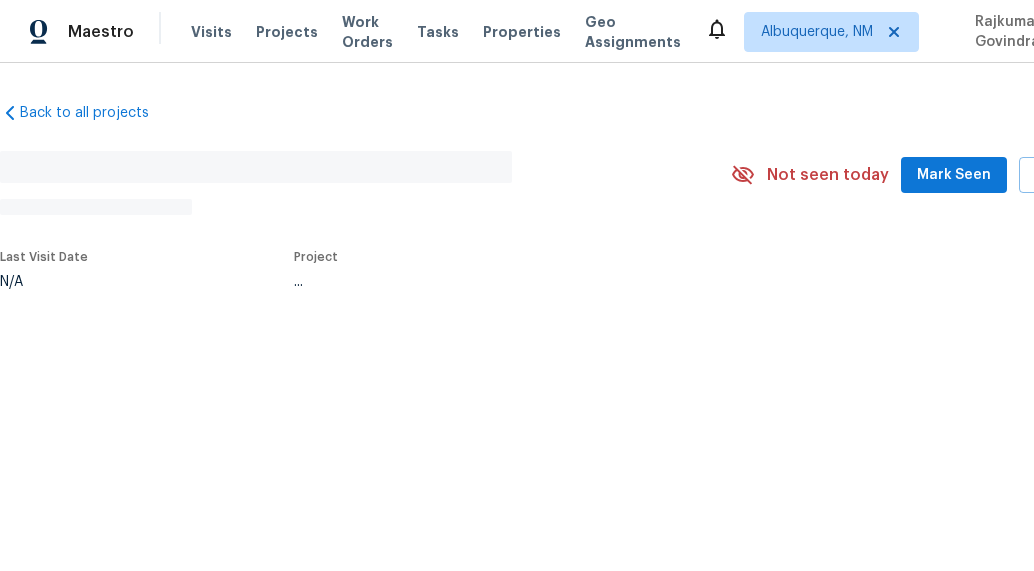scroll, scrollTop: 0, scrollLeft: 0, axis: both 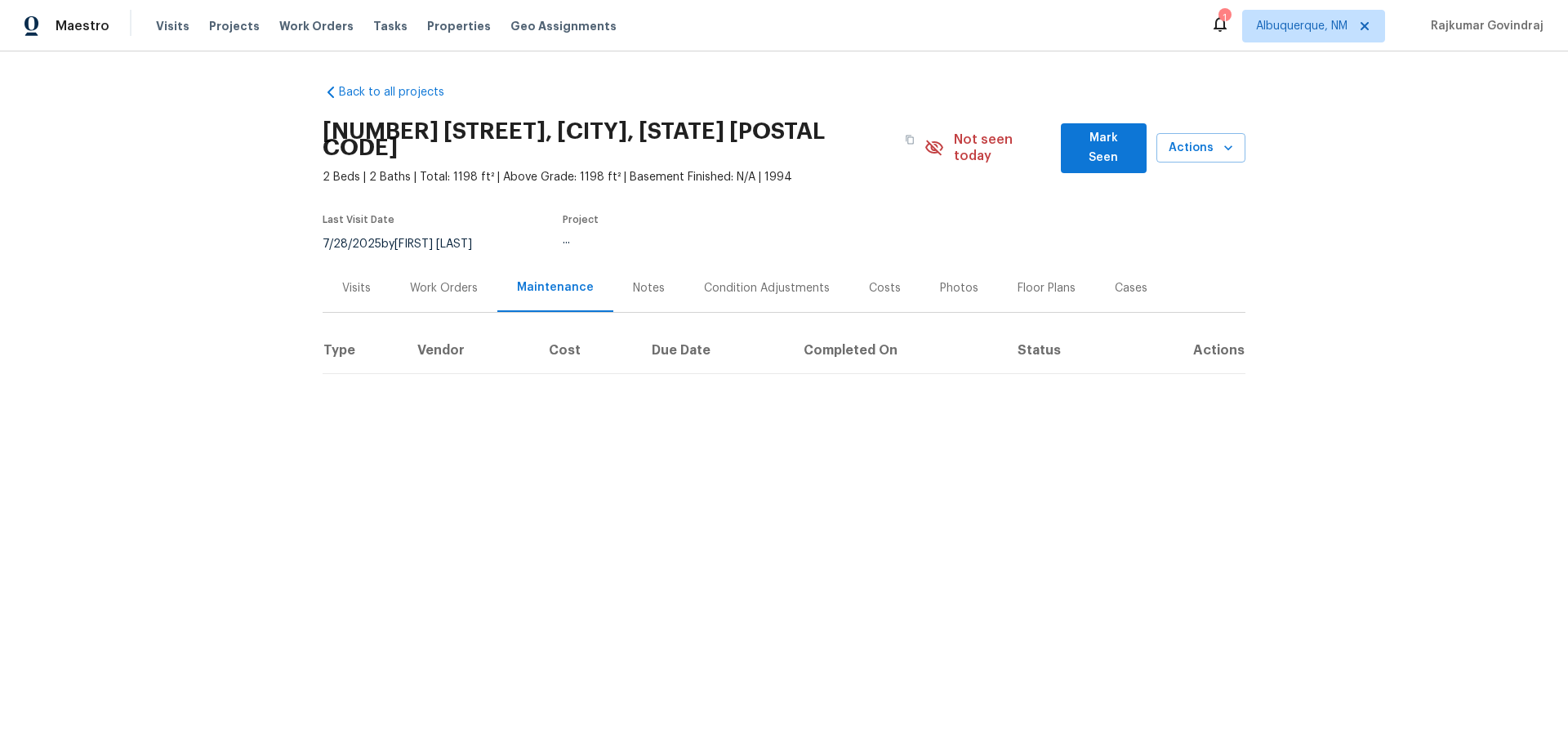 click on "Maestro Visits Projects Work Orders Tasks Properties Geo Assignments 1 [CITY], [STATE] [LAST] [LAST] Back to all projects [NUMBER] [STREET], [CITY], [STATE] [POSTAL CODE] 2 Beds | 2 Baths | Total: 1198 ft² | Above Grade: 1198 ft² | Basement Finished: N/A | 1994 Not seen today Mark Seen Actions Last Visit Date [DATE]  by  [FIRST] [LAST]   Project ... Visits Work Orders Maintenance Notes Condition Adjustments Costs Photos Floor Plans Cases Type Vendor Cost Due Date Completed On Status Actions" at bounding box center [784, 236] 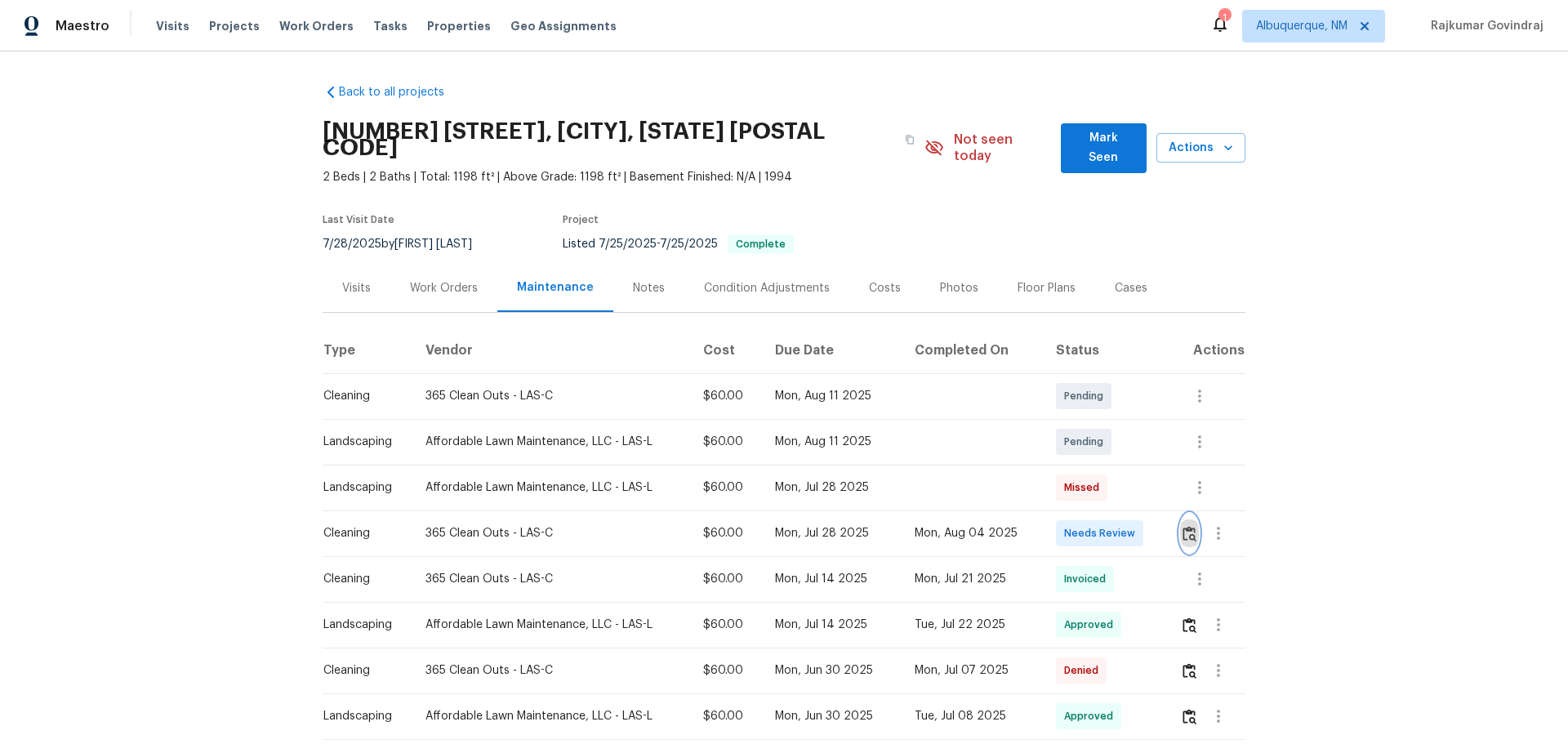 click at bounding box center [1189, 533] 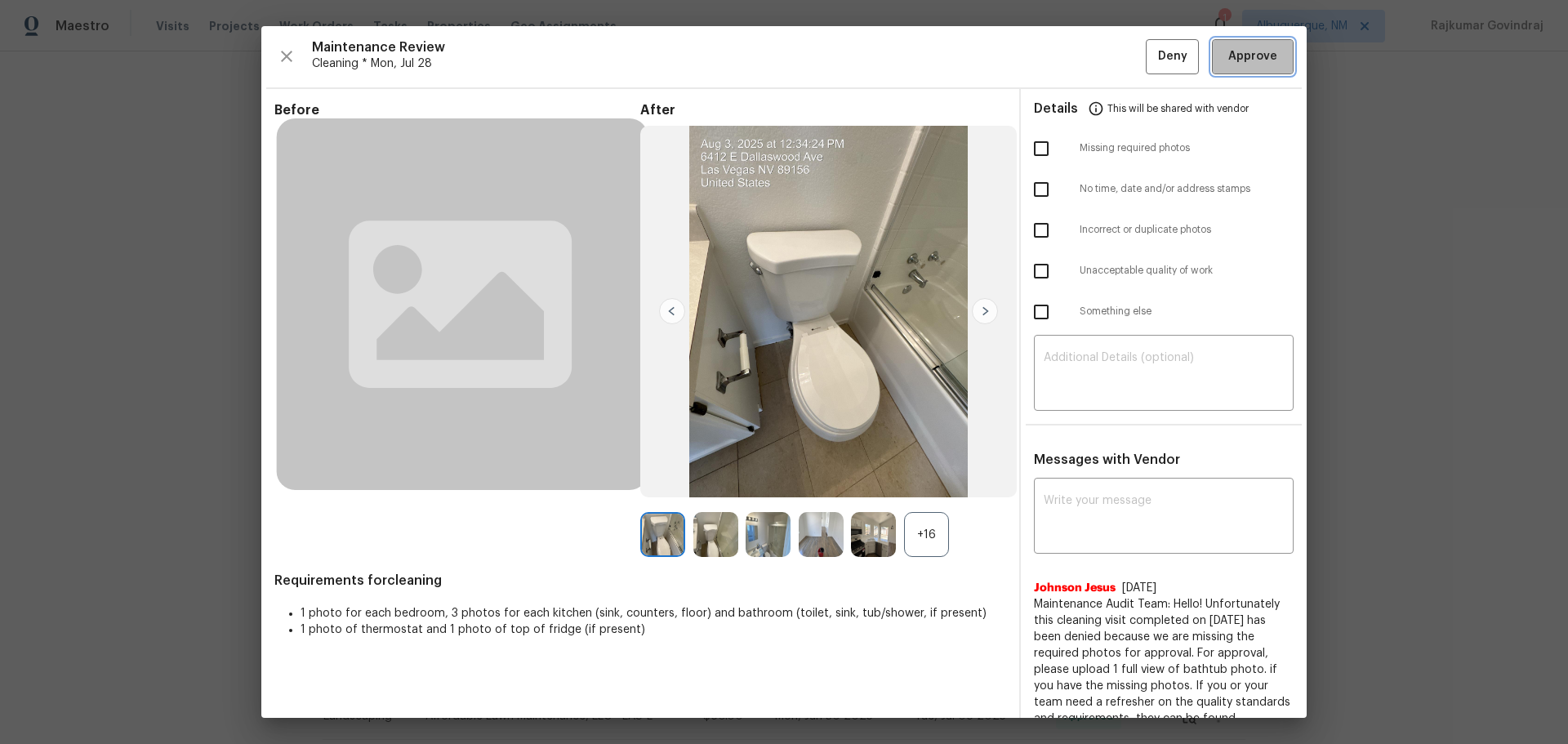 click on "Approve" at bounding box center (1253, 56) 